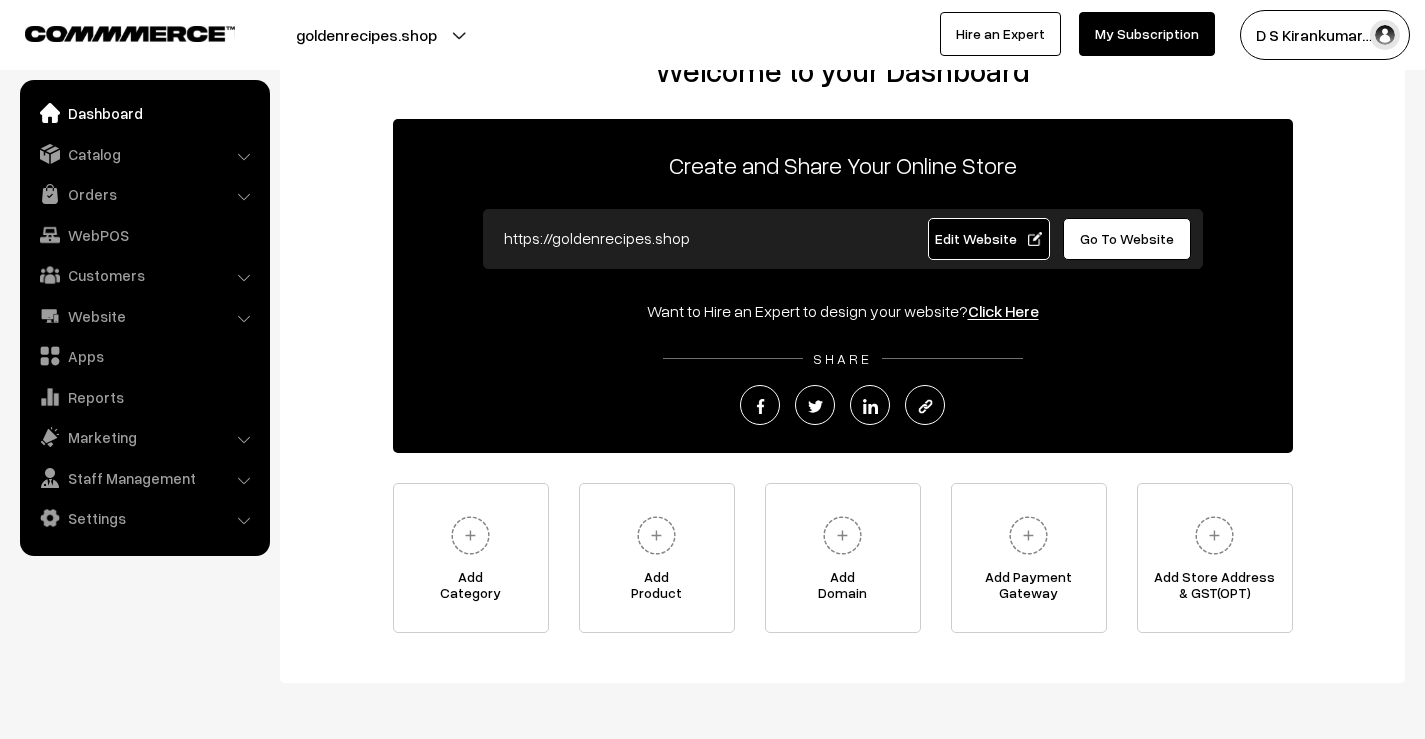 scroll, scrollTop: 136, scrollLeft: 0, axis: vertical 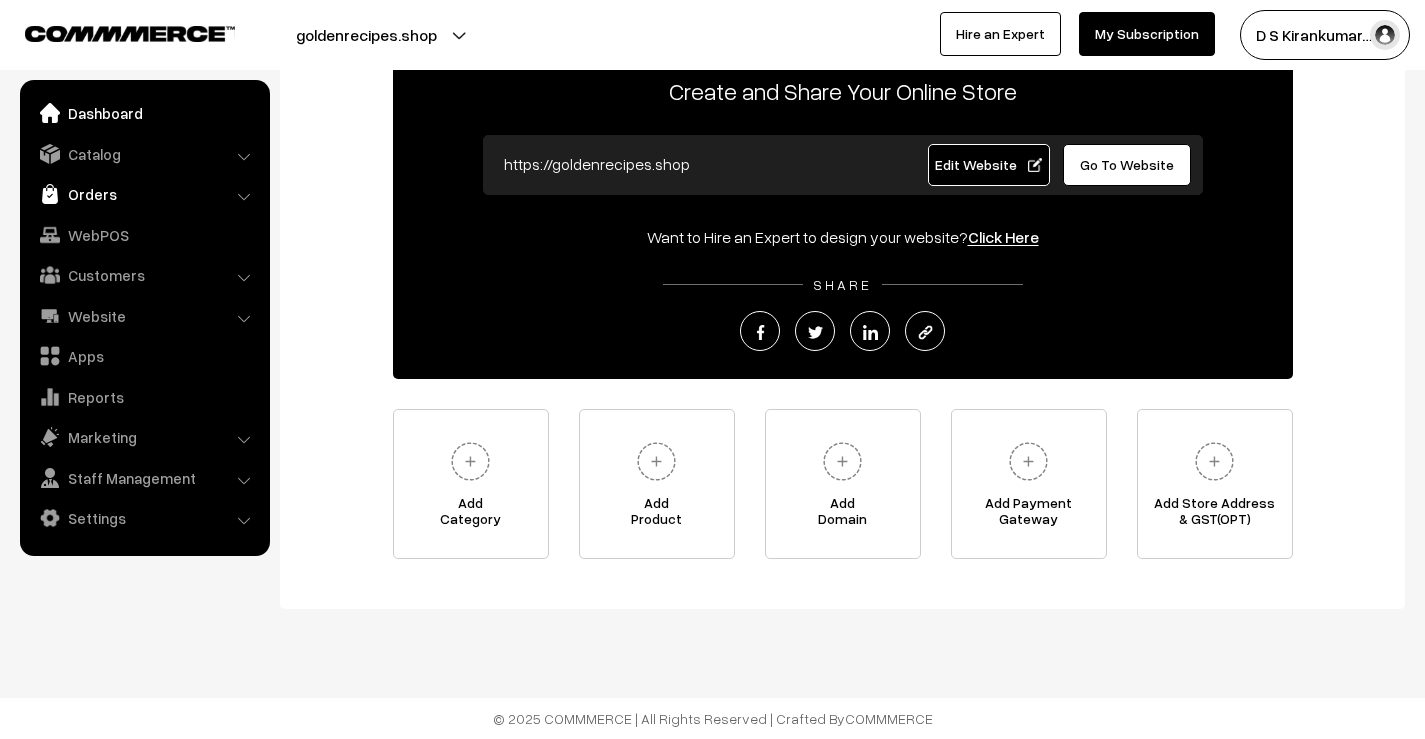 click on "Orders" at bounding box center [144, 194] 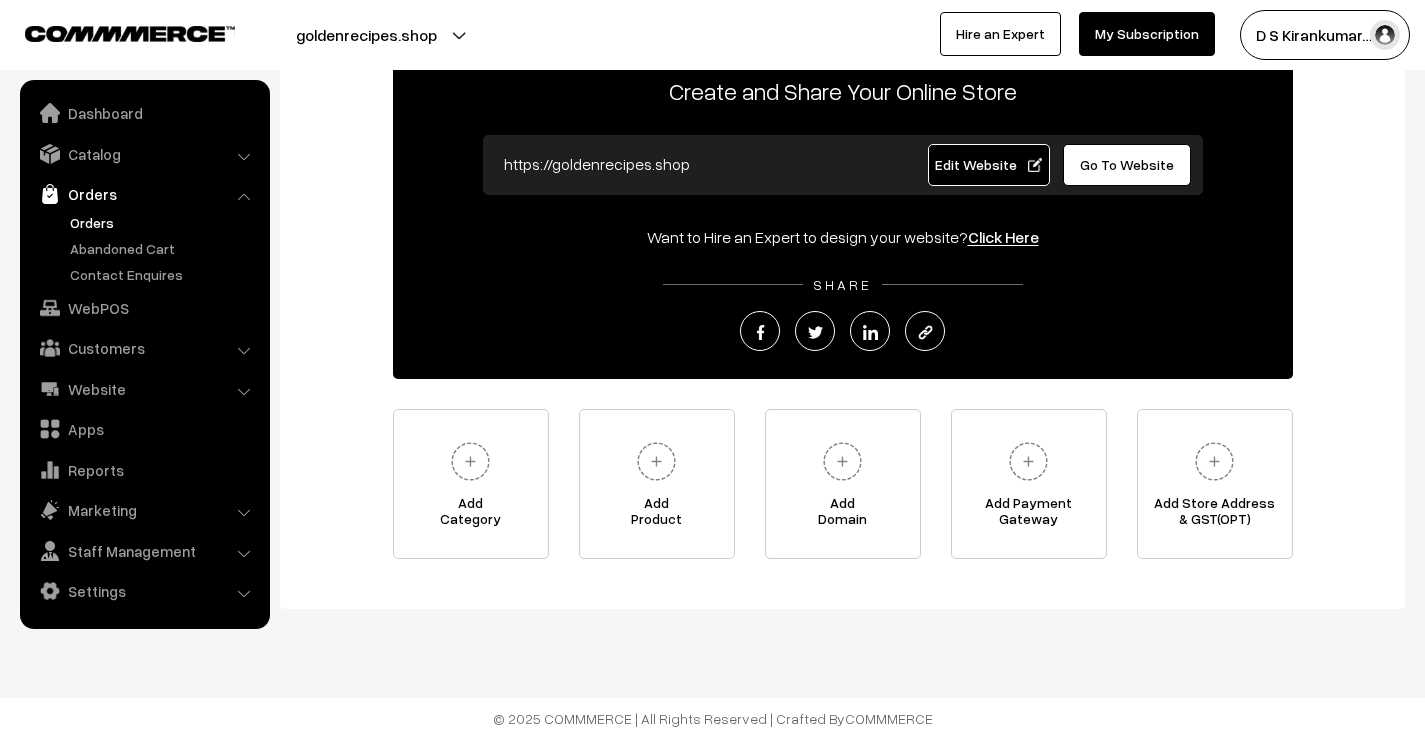 click on "Orders" at bounding box center (164, 222) 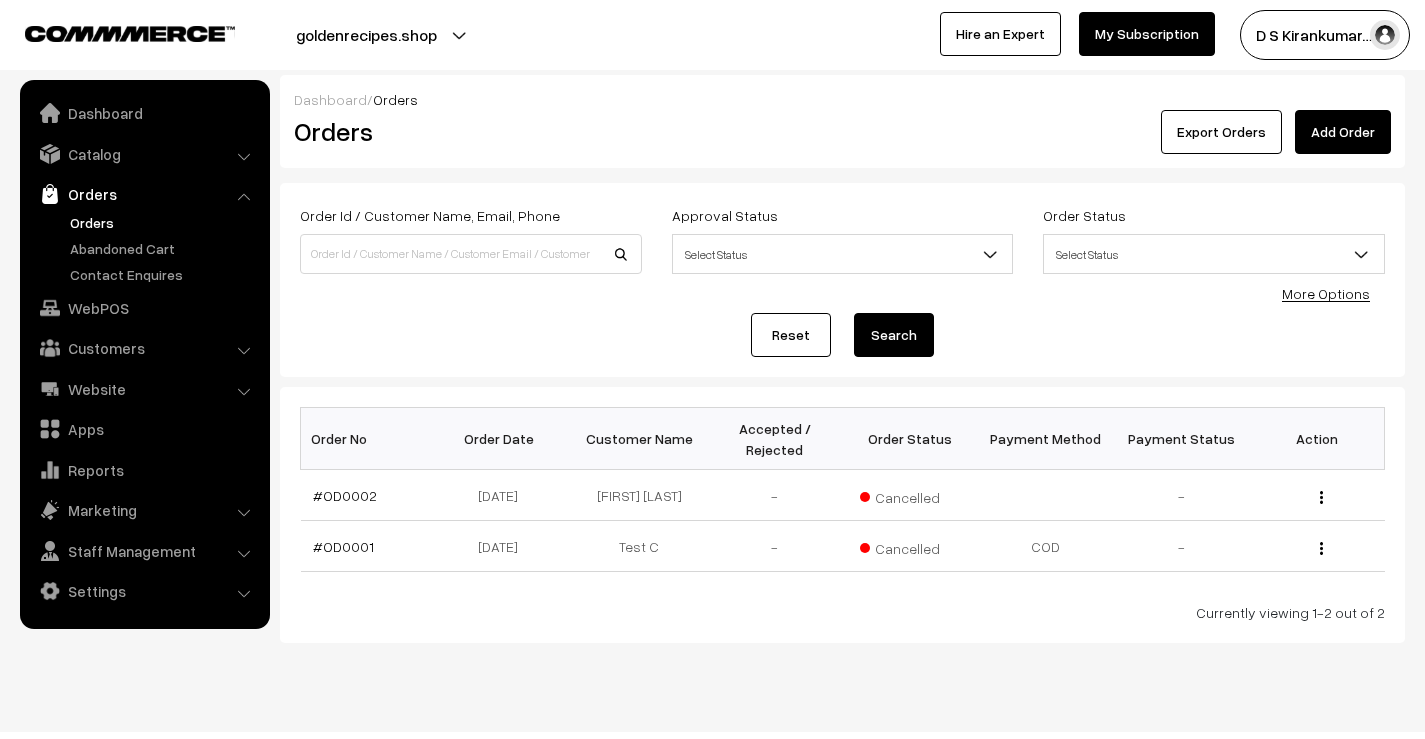 scroll, scrollTop: 0, scrollLeft: 0, axis: both 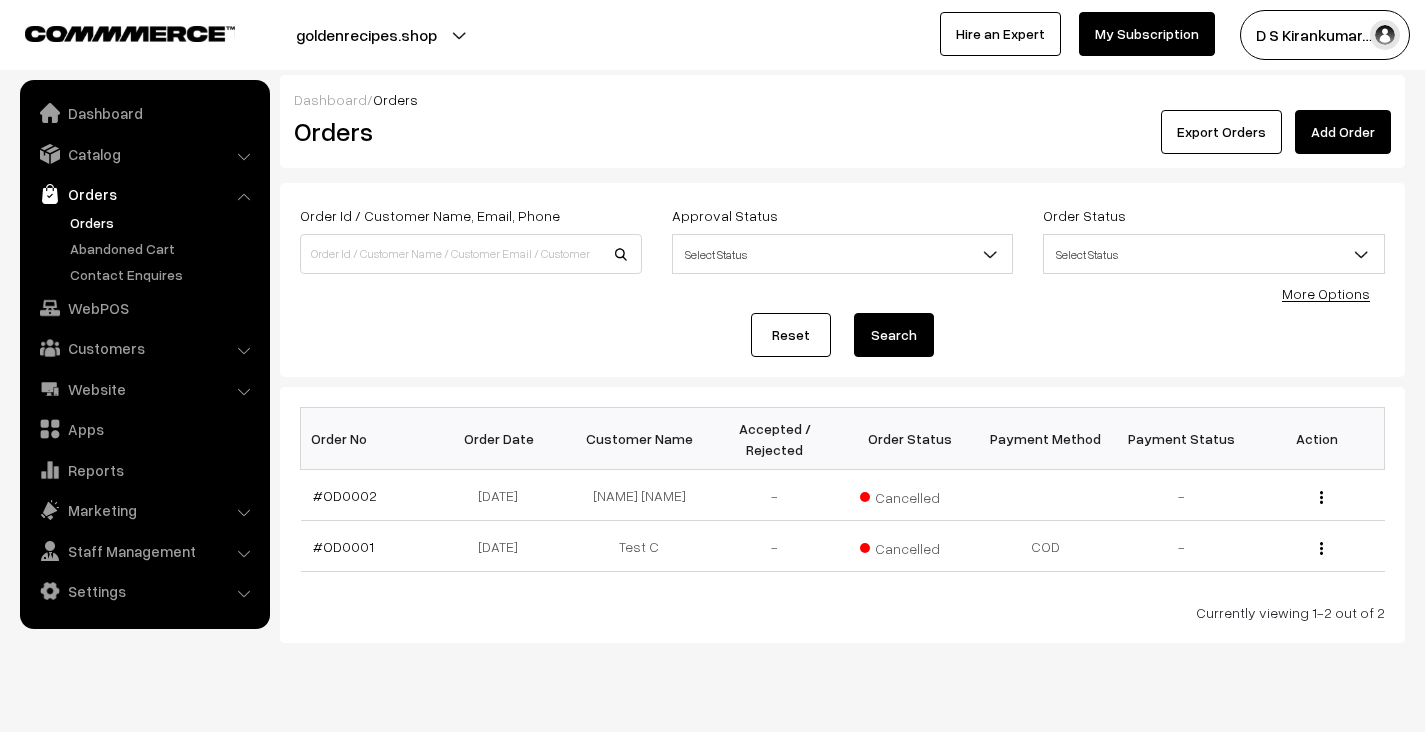 click on "goldenrecipes.shop" at bounding box center [366, 35] 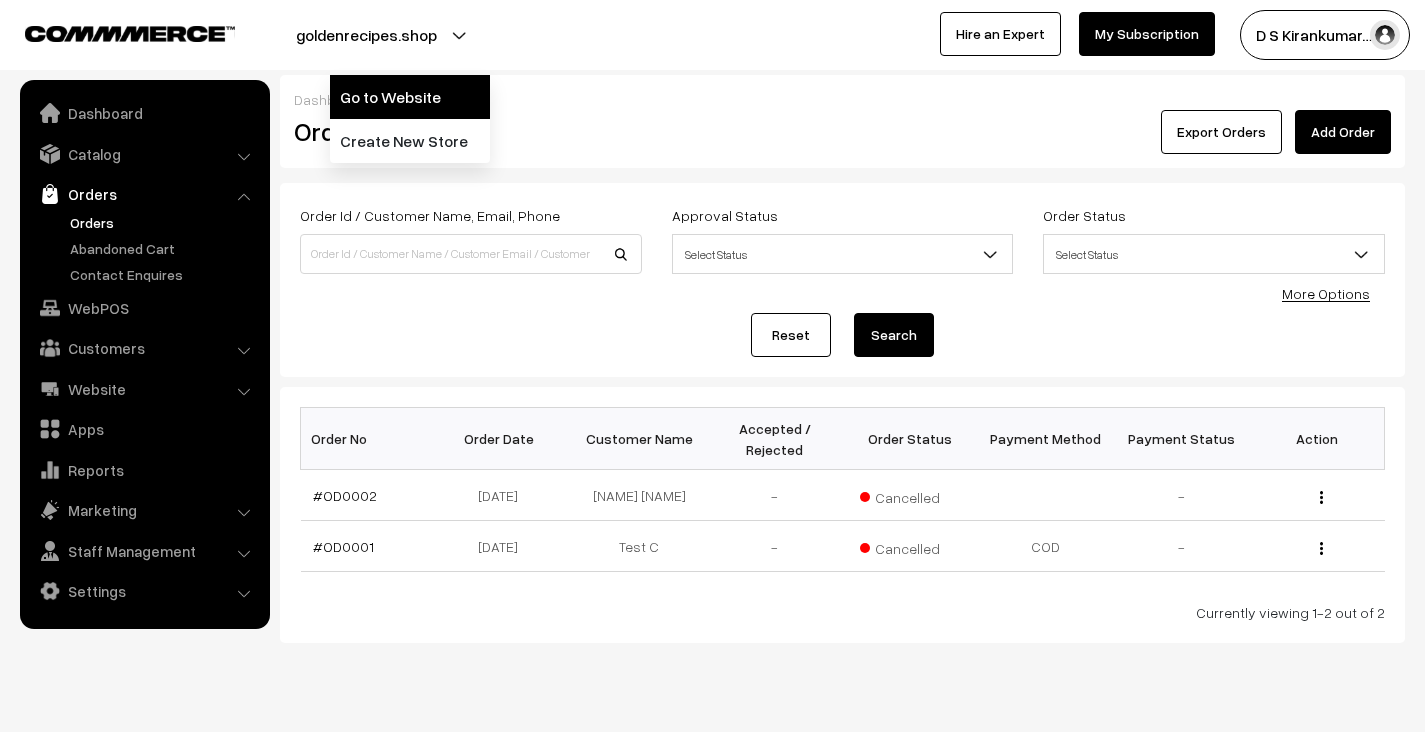 click on "Go to Website" at bounding box center (410, 97) 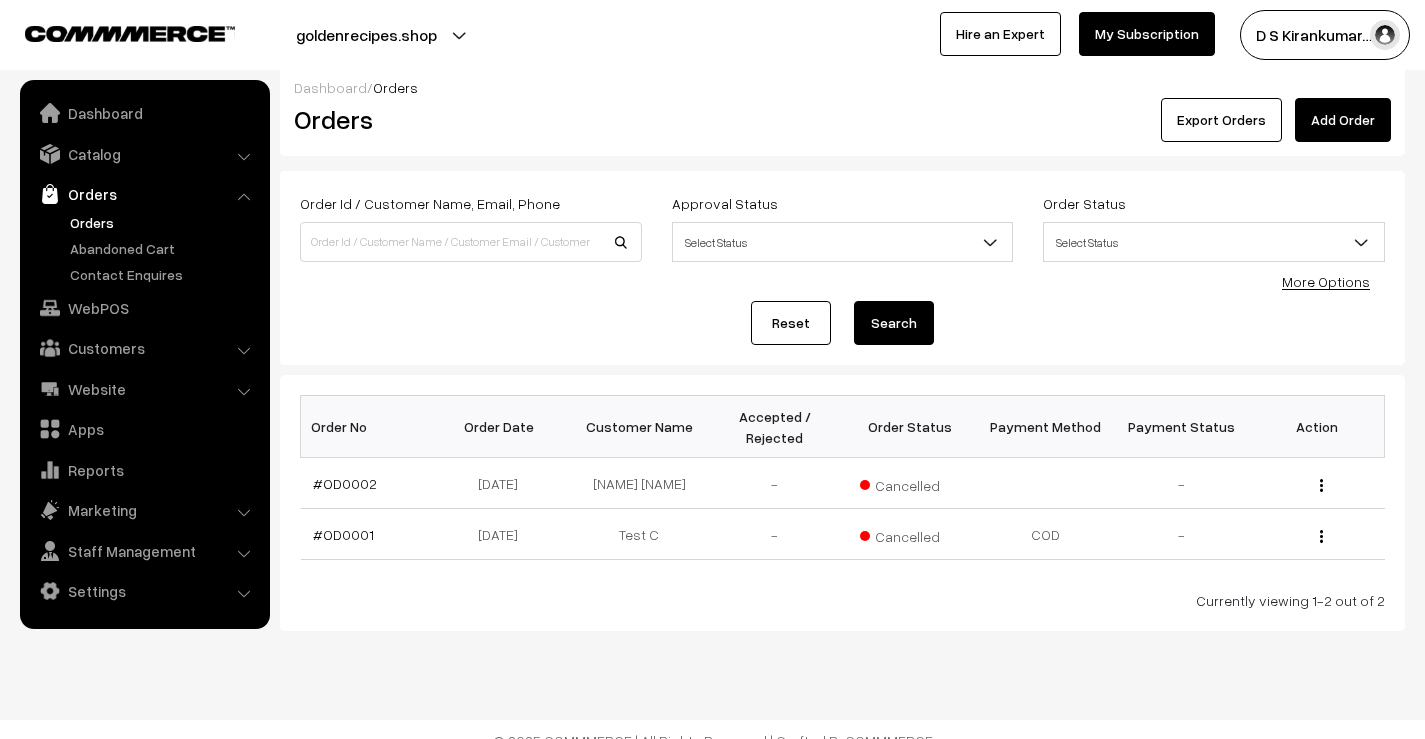 scroll, scrollTop: 0, scrollLeft: 0, axis: both 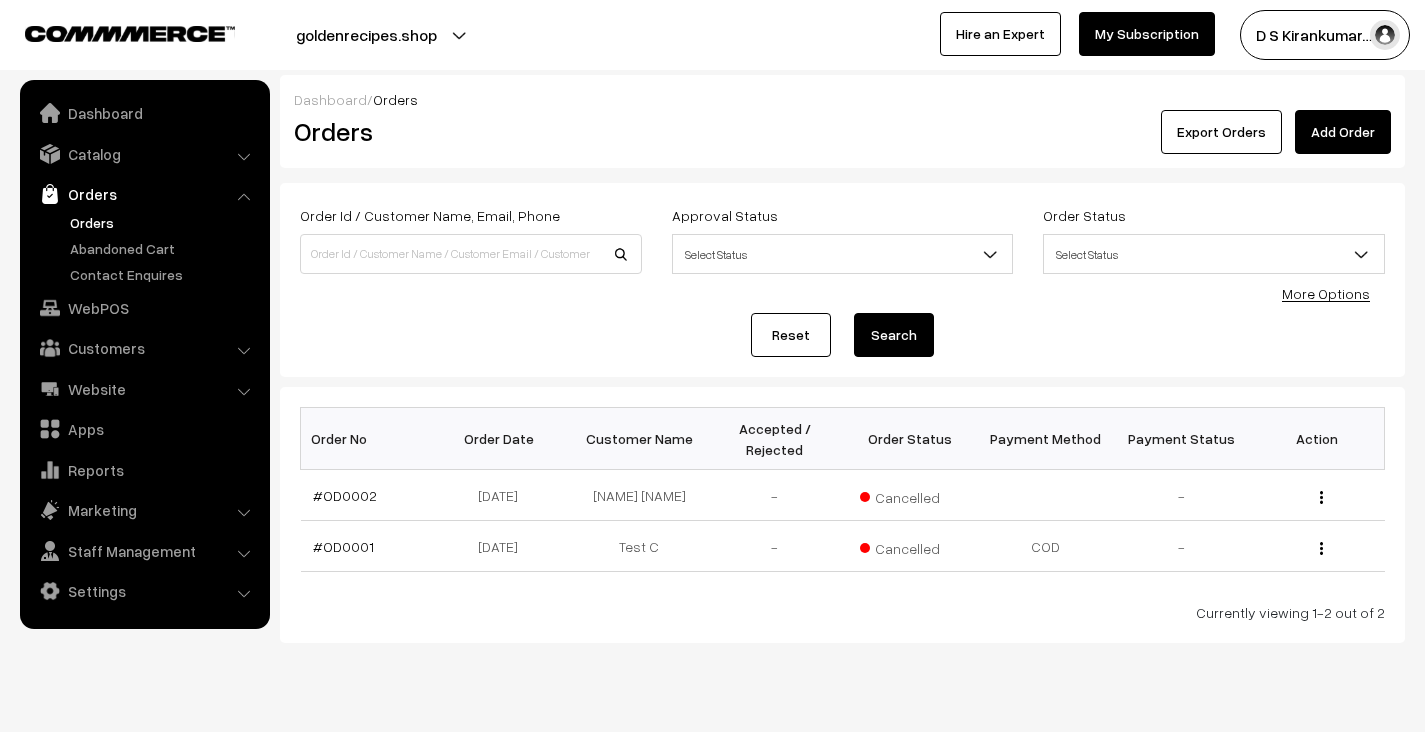 click on "Orders" at bounding box center [164, 222] 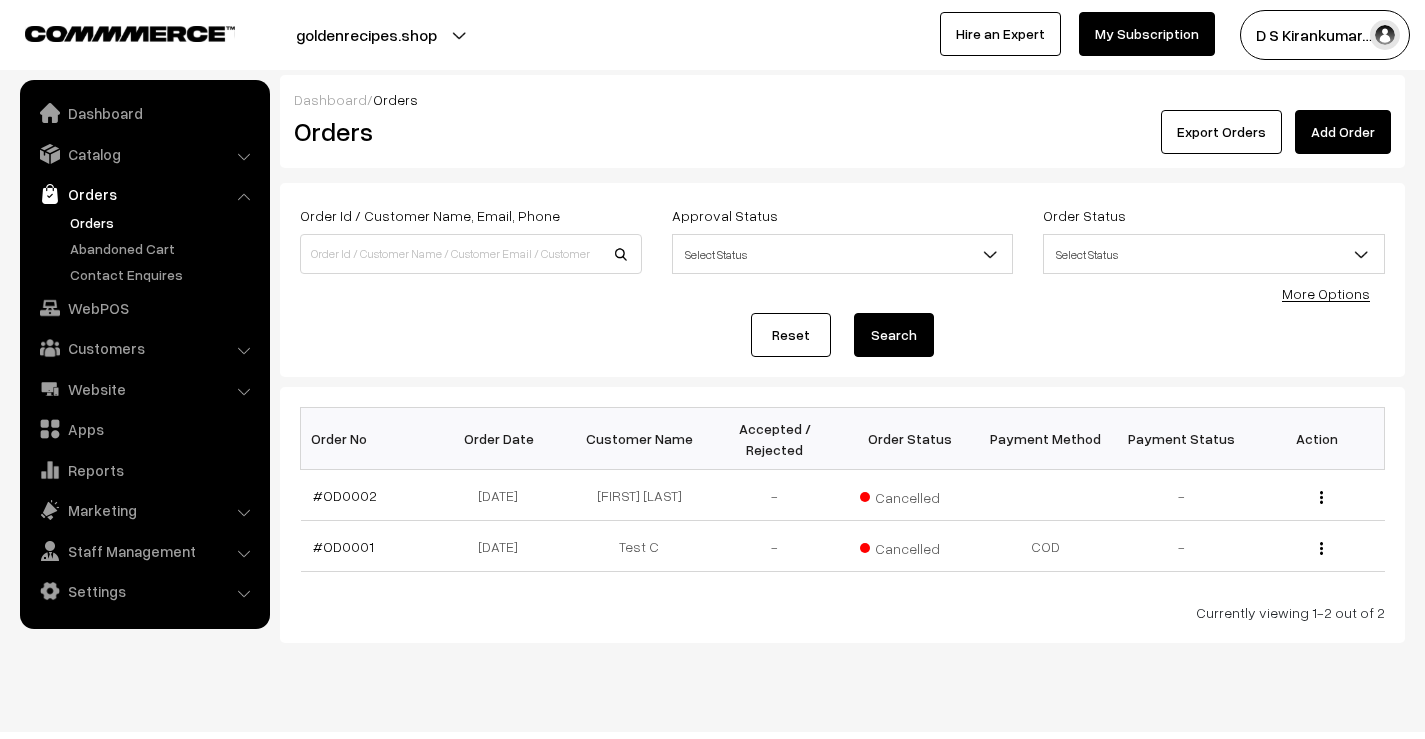 scroll, scrollTop: 0, scrollLeft: 0, axis: both 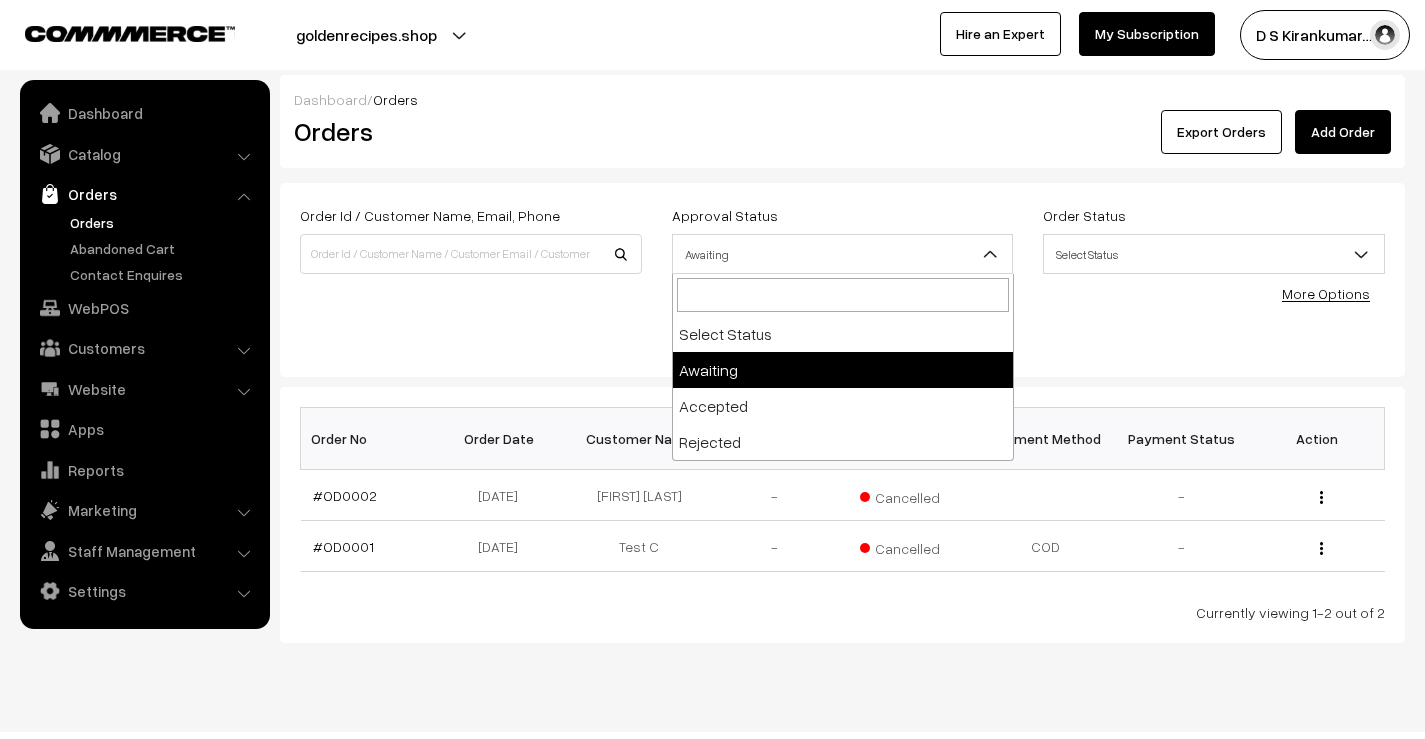 click on "Awaiting" at bounding box center (843, 254) 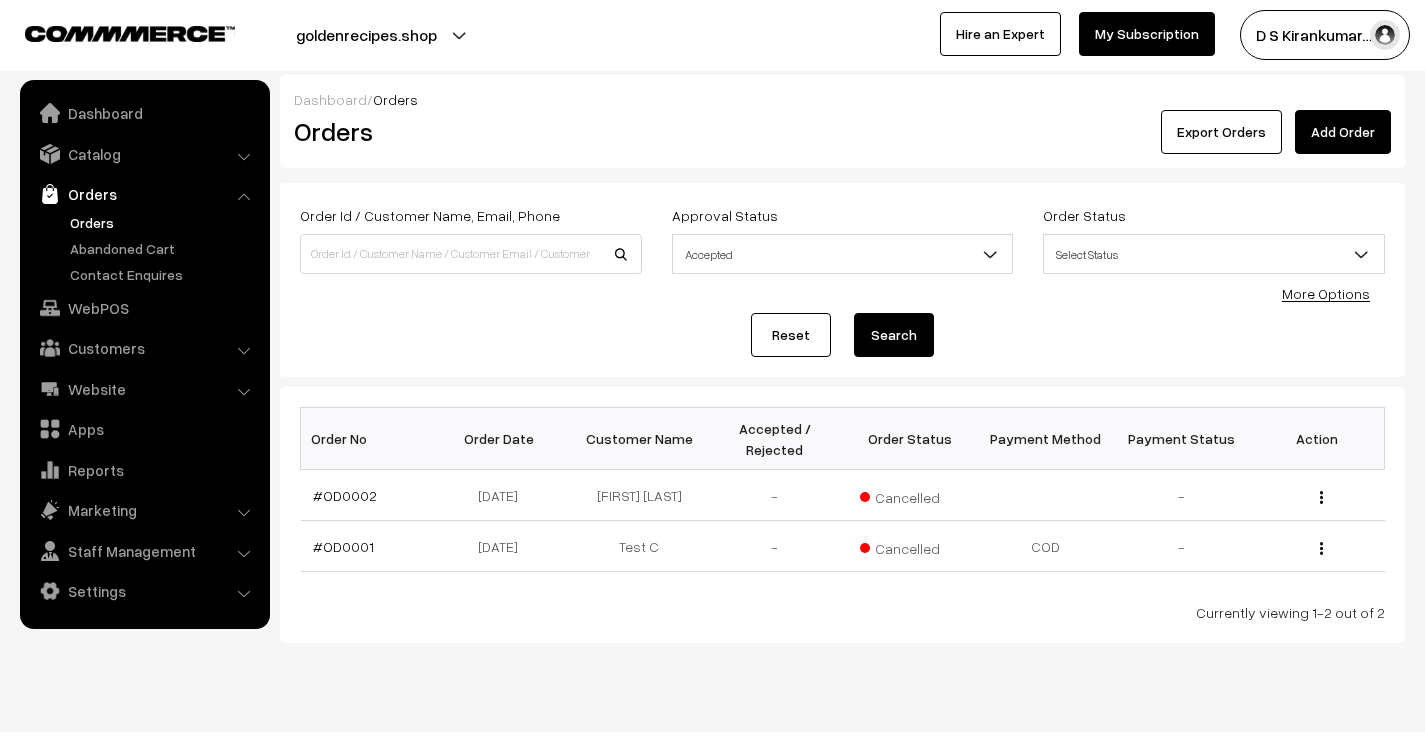 click on "Approval Status" at bounding box center (725, 215) 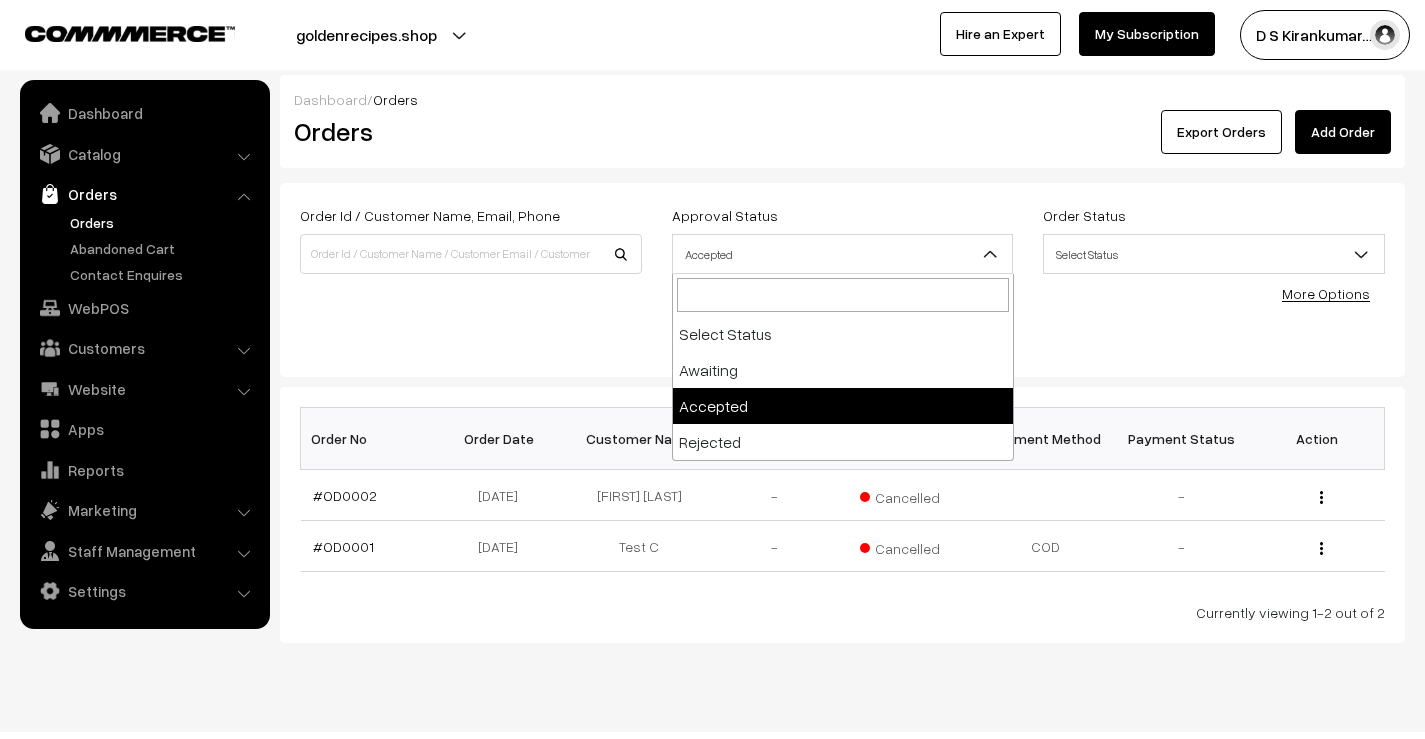 click on "Accepted" at bounding box center (843, 254) 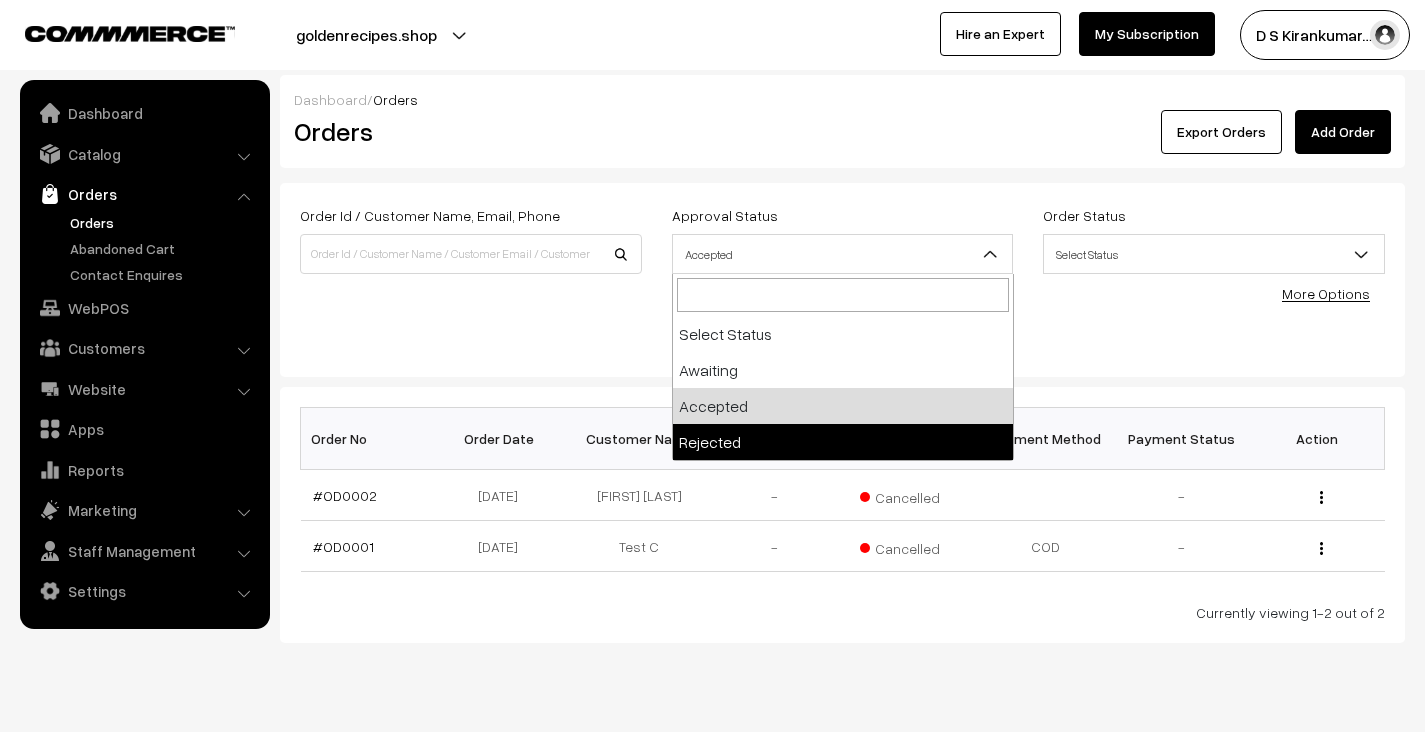select on "2" 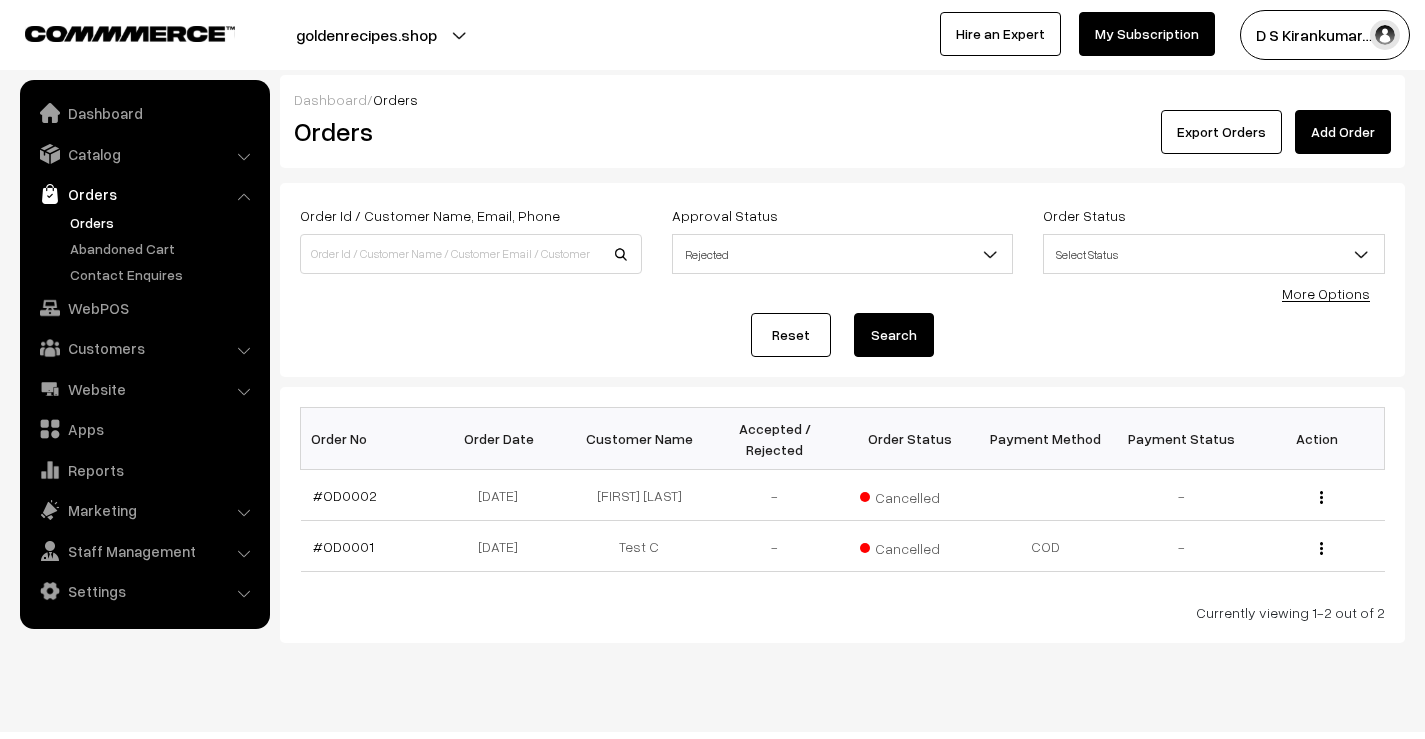 click on "Approval Status
Select Status
Awaiting
Accepted
Rejected
Rejected" at bounding box center [843, 238] 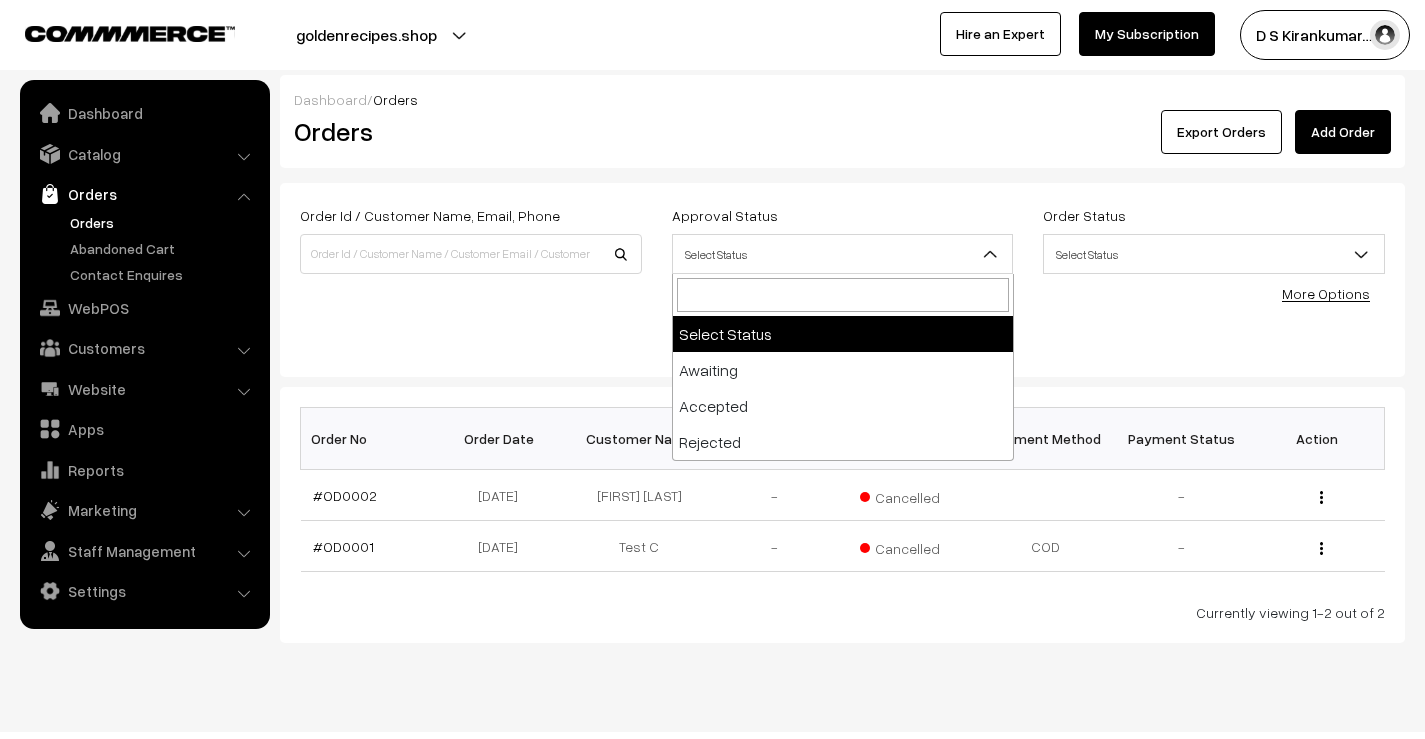 click on "Select Status" at bounding box center (843, 254) 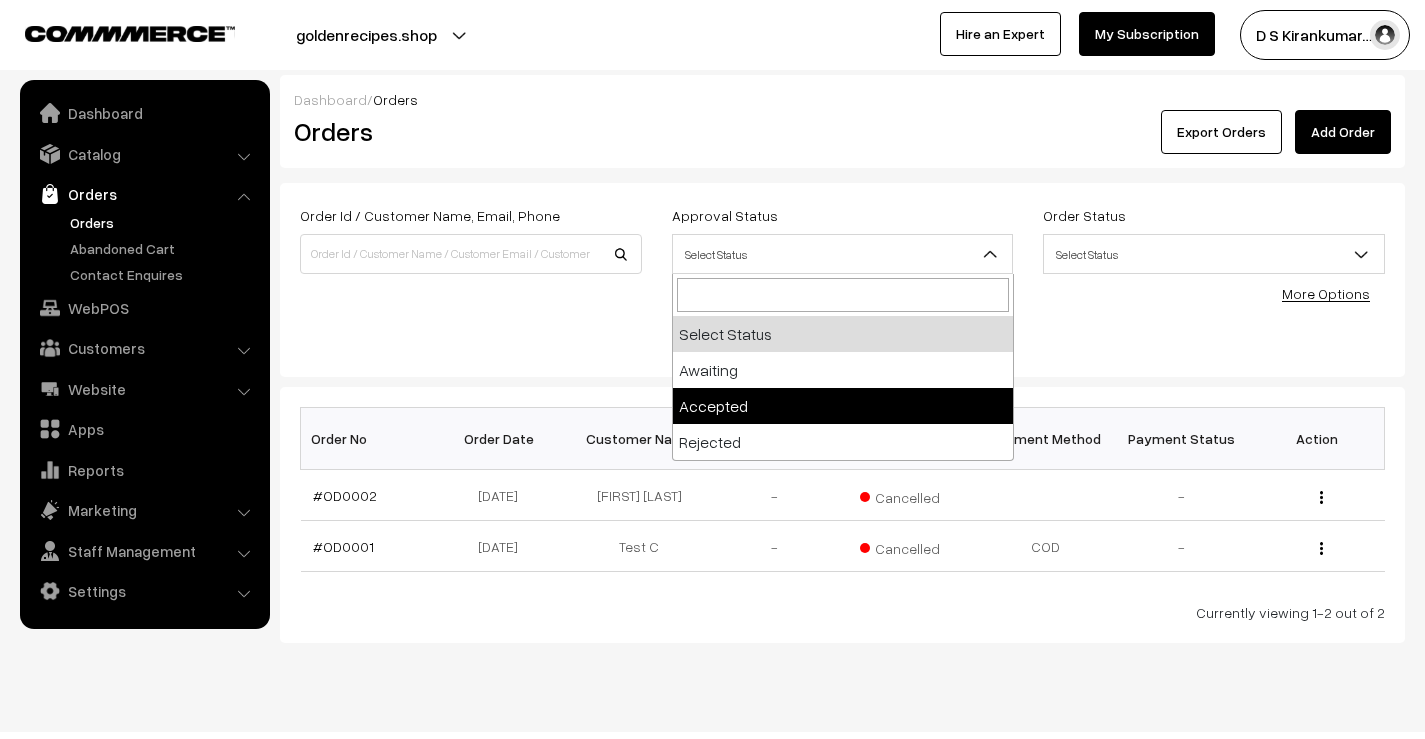 select on "2" 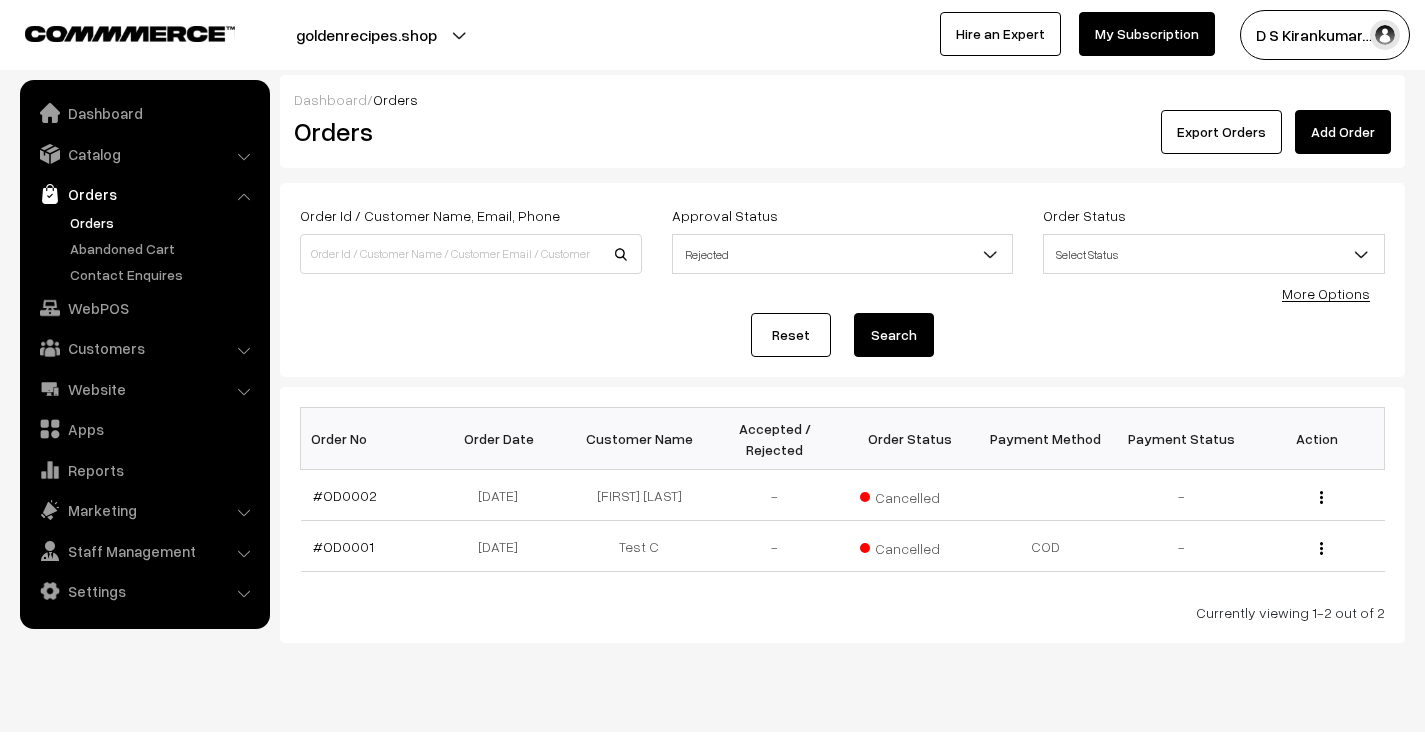 click on "Approval Status" at bounding box center (725, 215) 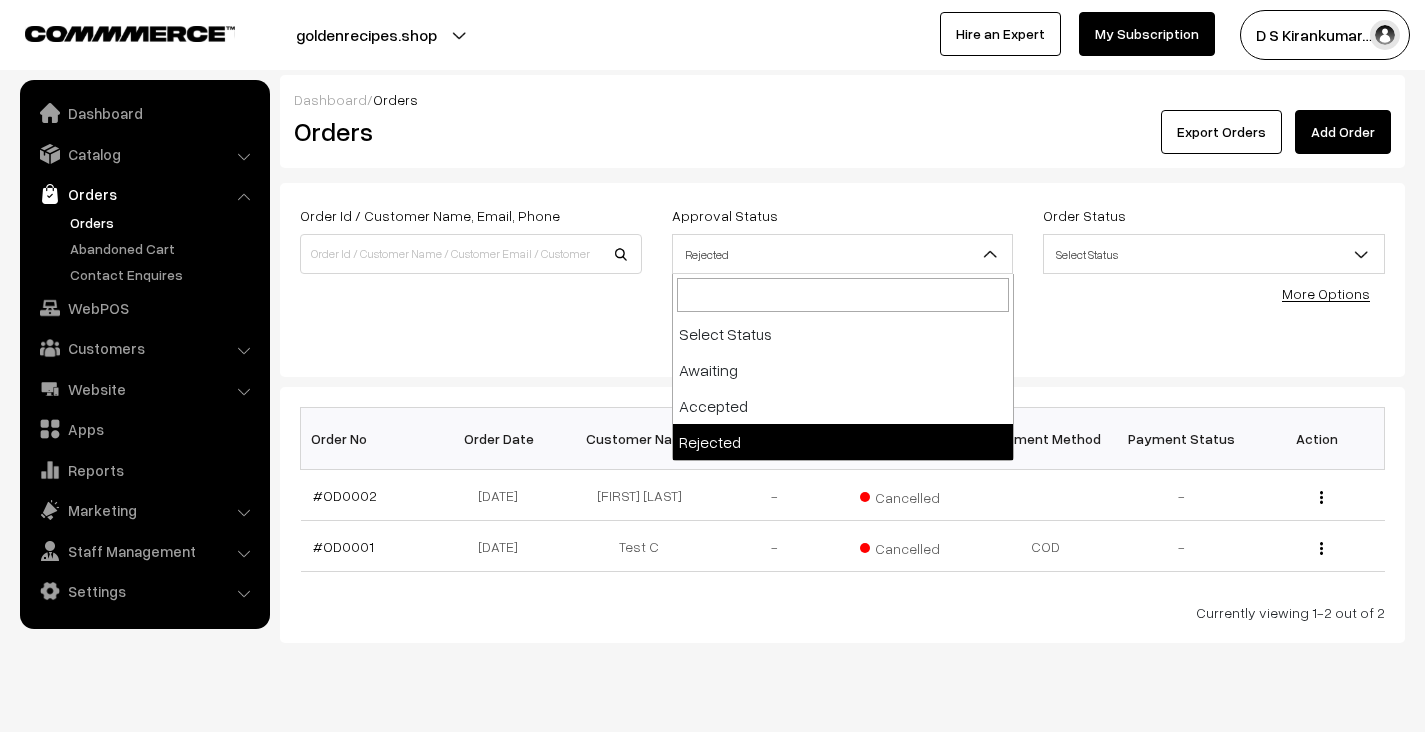 click on "Rejected" at bounding box center (843, 254) 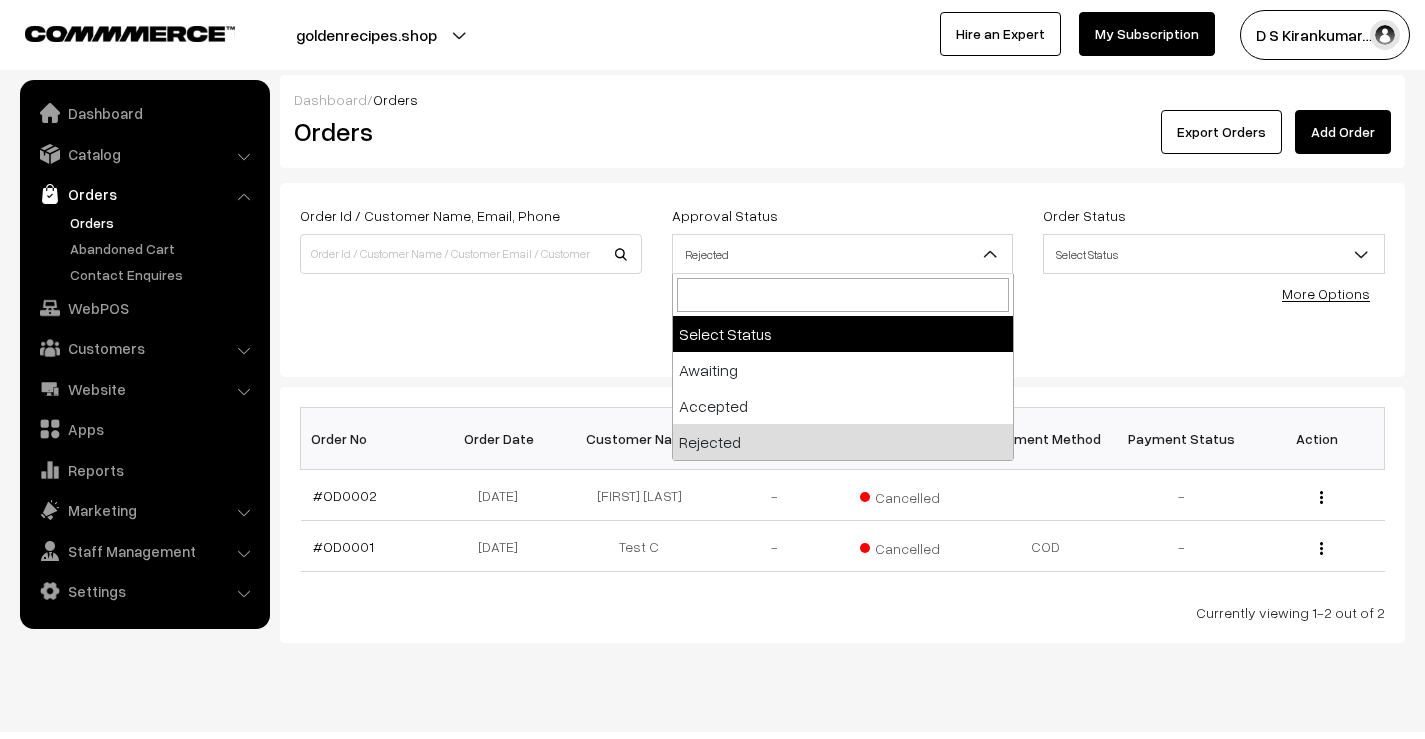 select 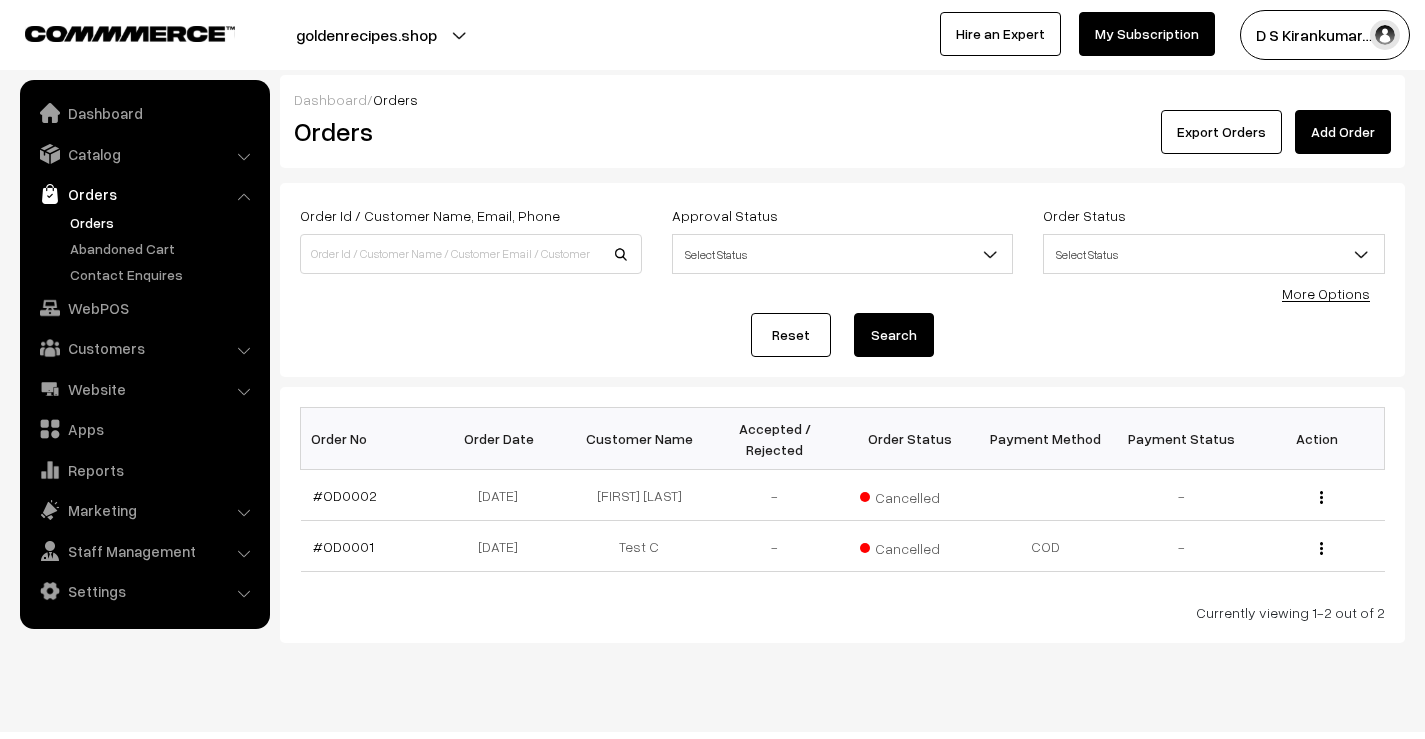 click on "Reset
Search" at bounding box center [842, 335] 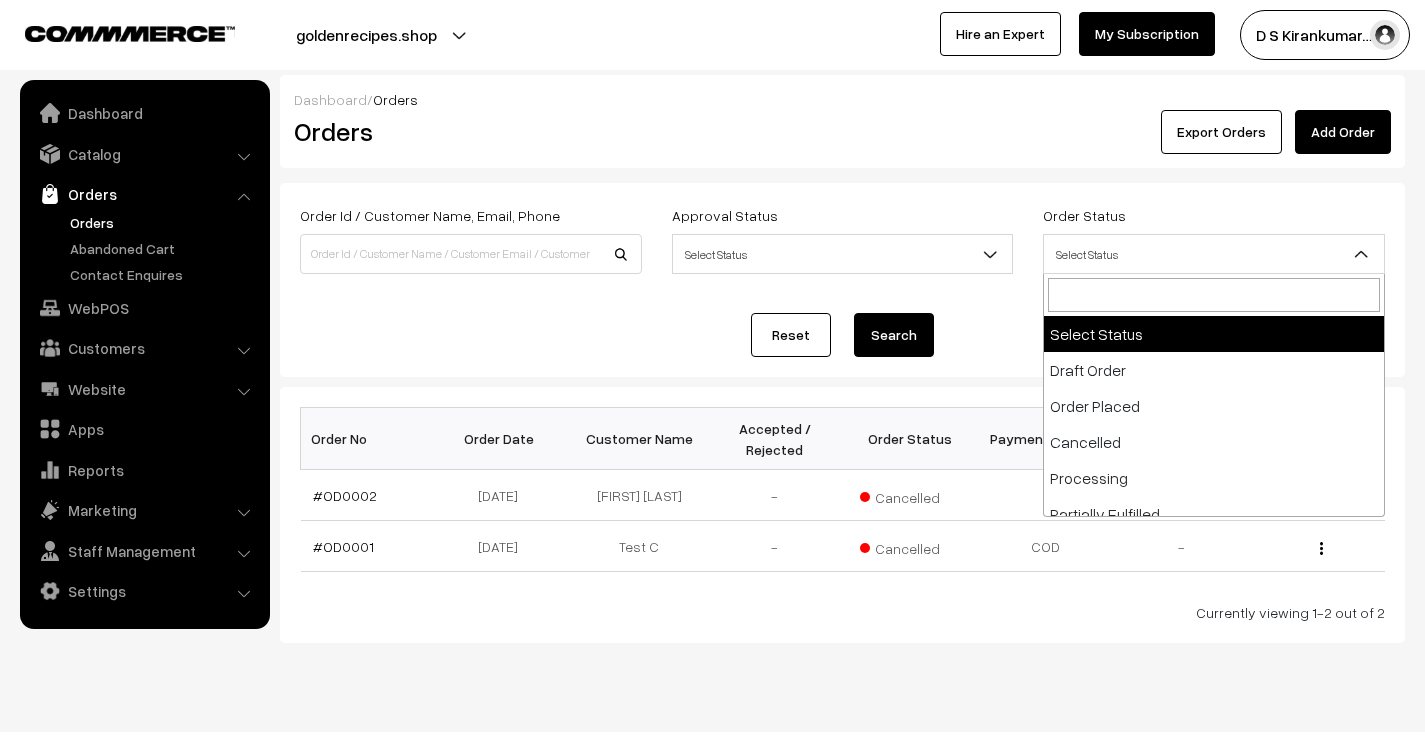 click on "Select Status" at bounding box center [1214, 254] 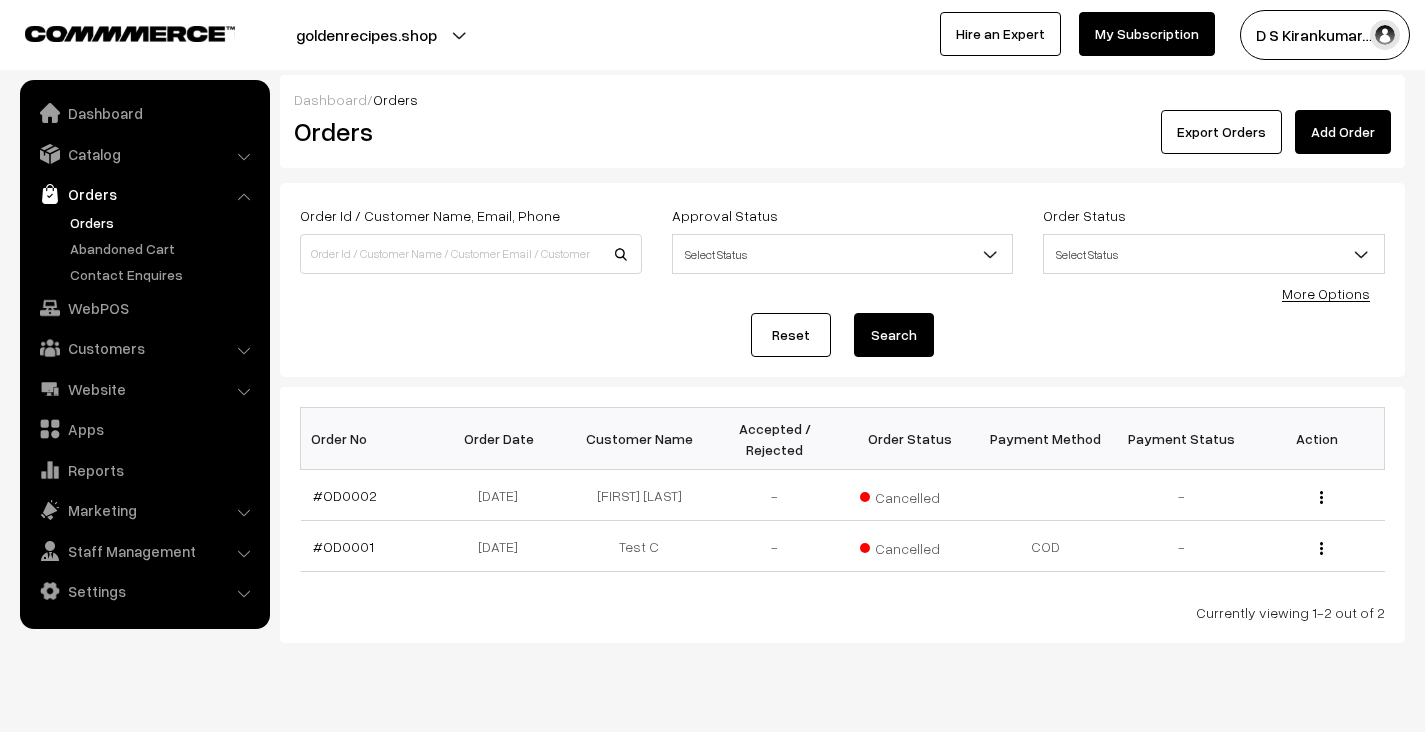 click on "Orders" at bounding box center (144, 194) 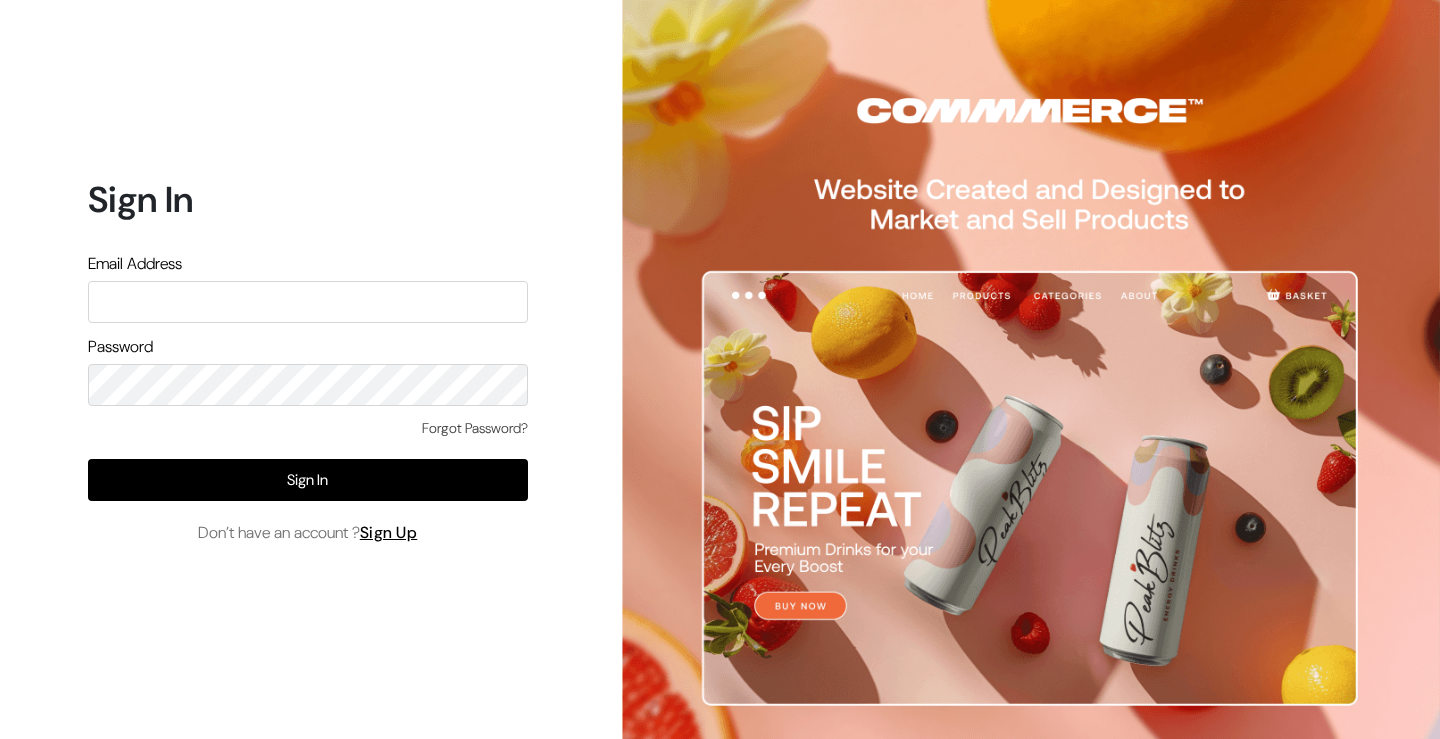 scroll, scrollTop: 0, scrollLeft: 0, axis: both 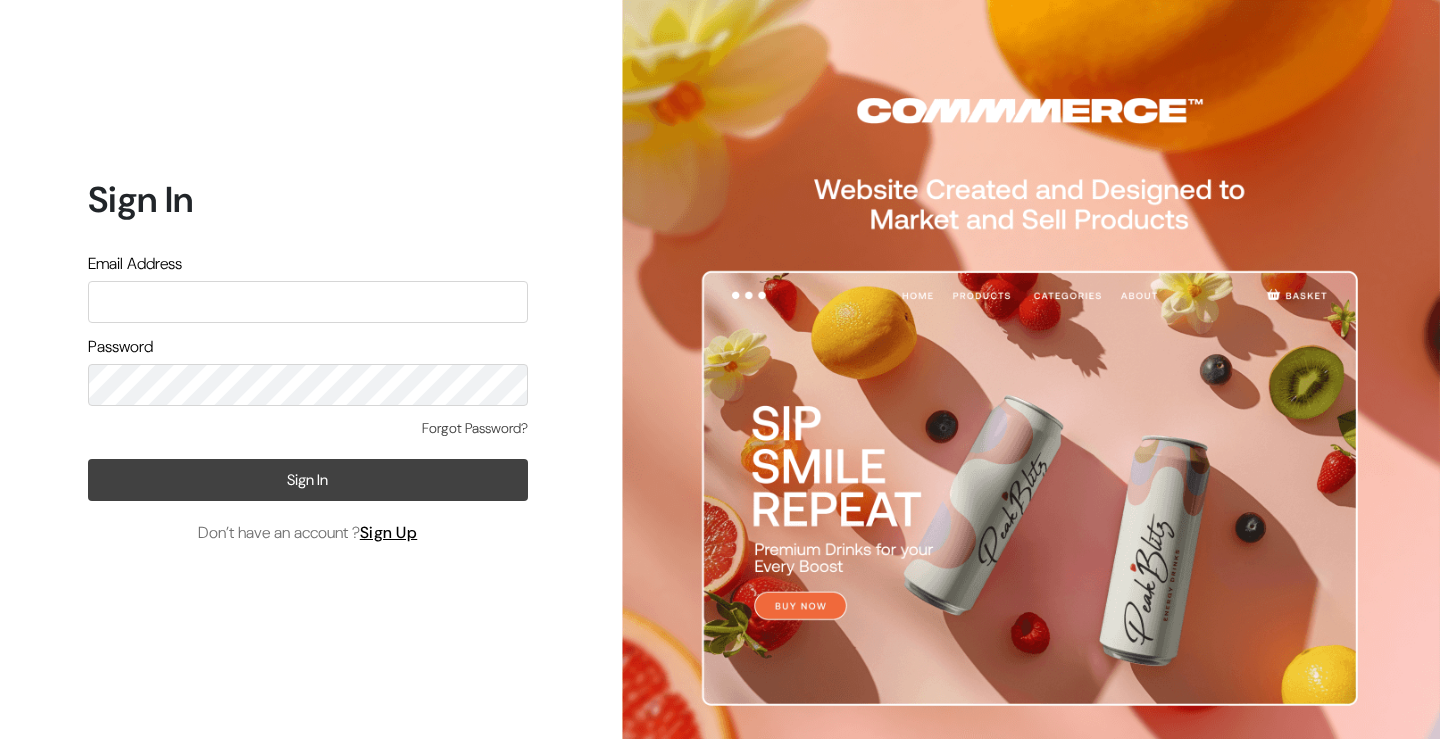 type on "Kirankumardsbdm@gmail.com" 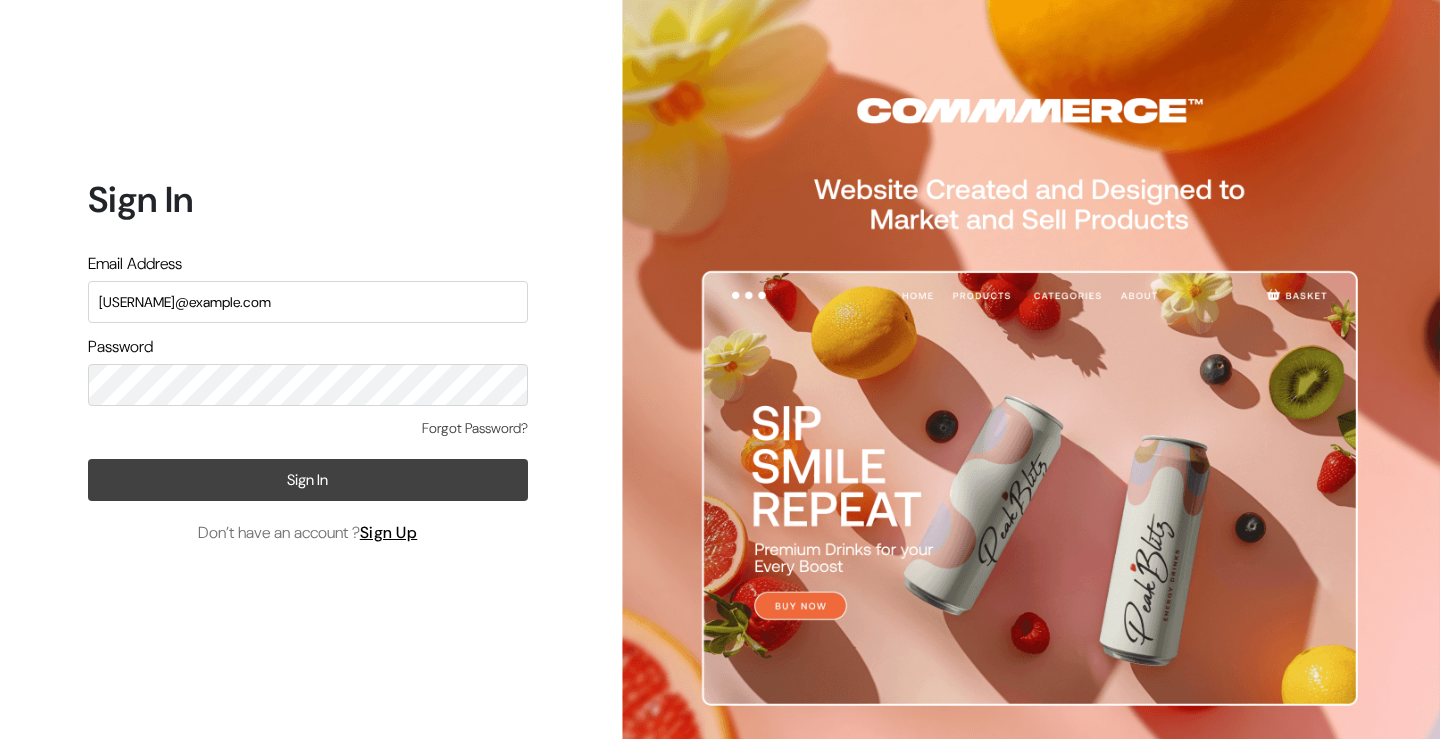 click on "Sign In" at bounding box center (308, 480) 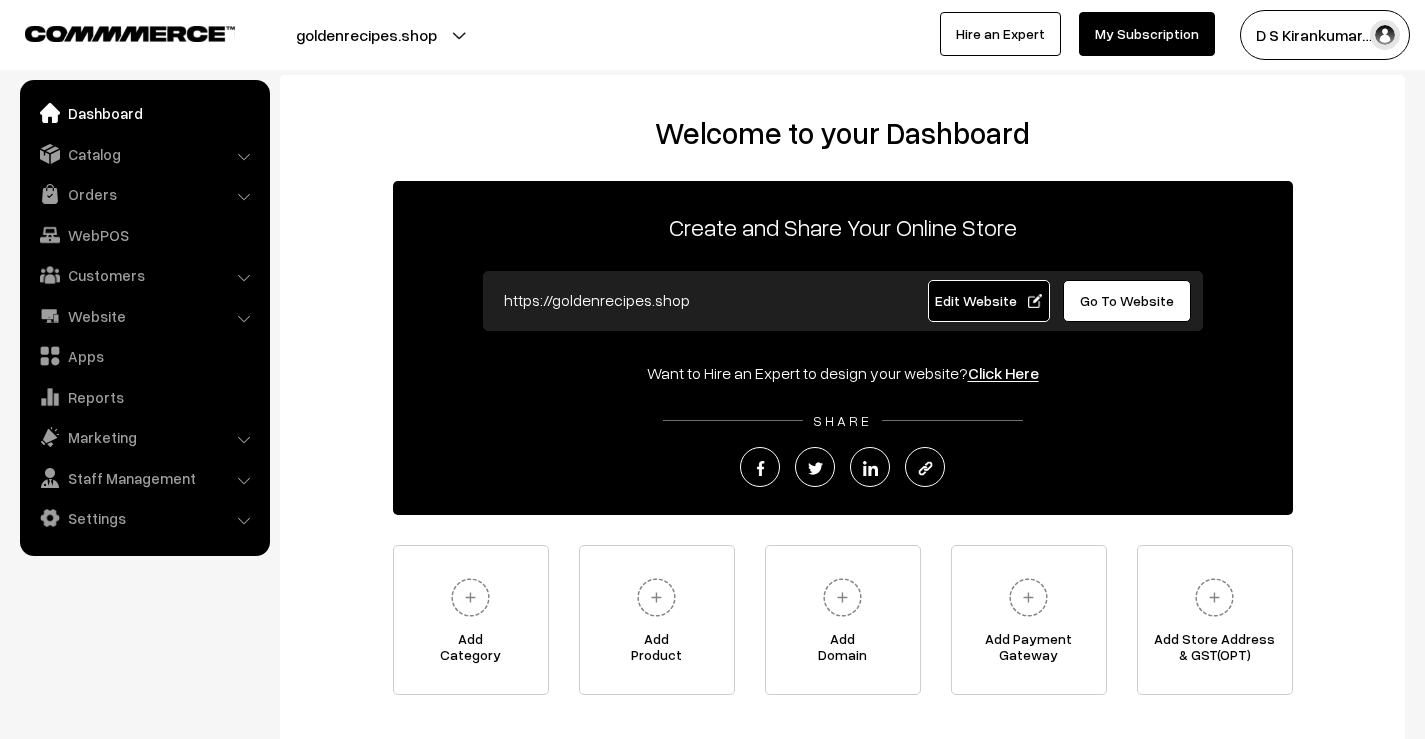 scroll, scrollTop: 0, scrollLeft: 0, axis: both 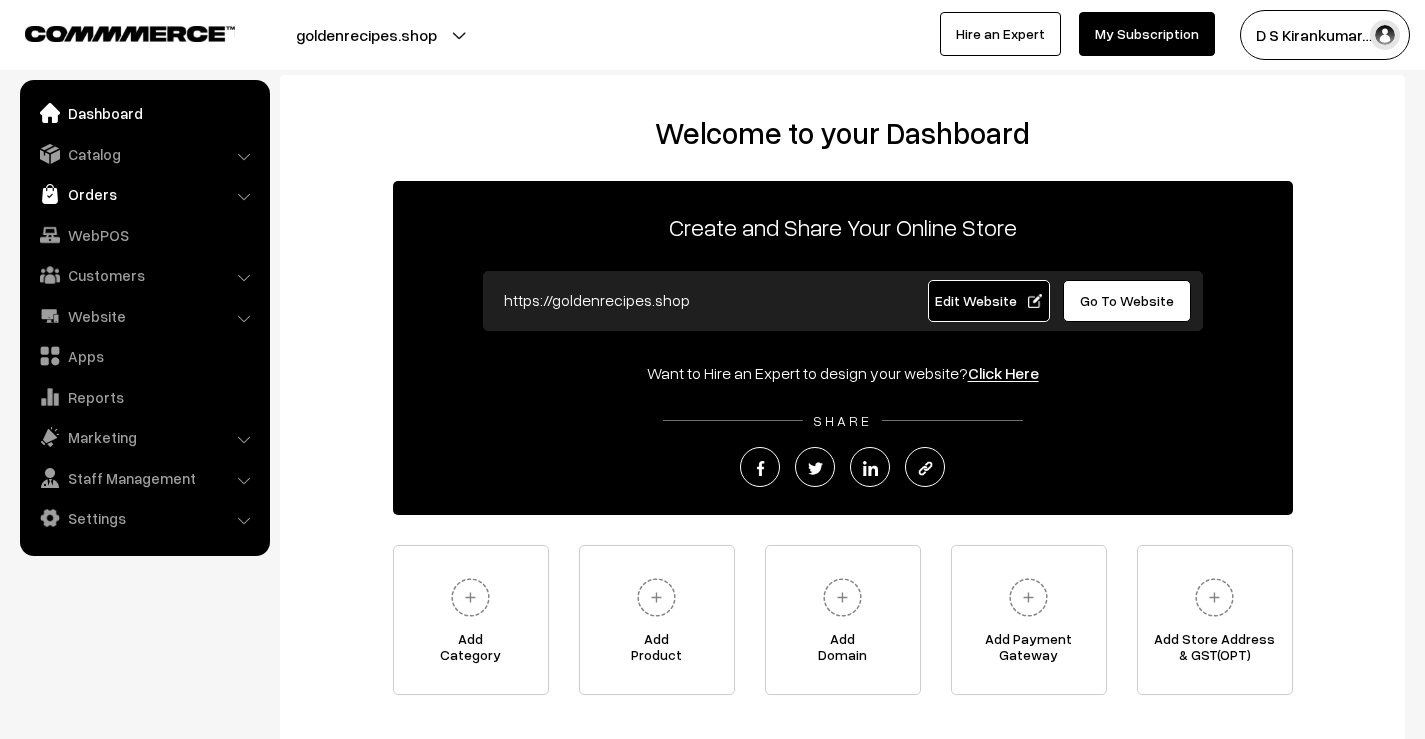 click on "Orders" at bounding box center (144, 194) 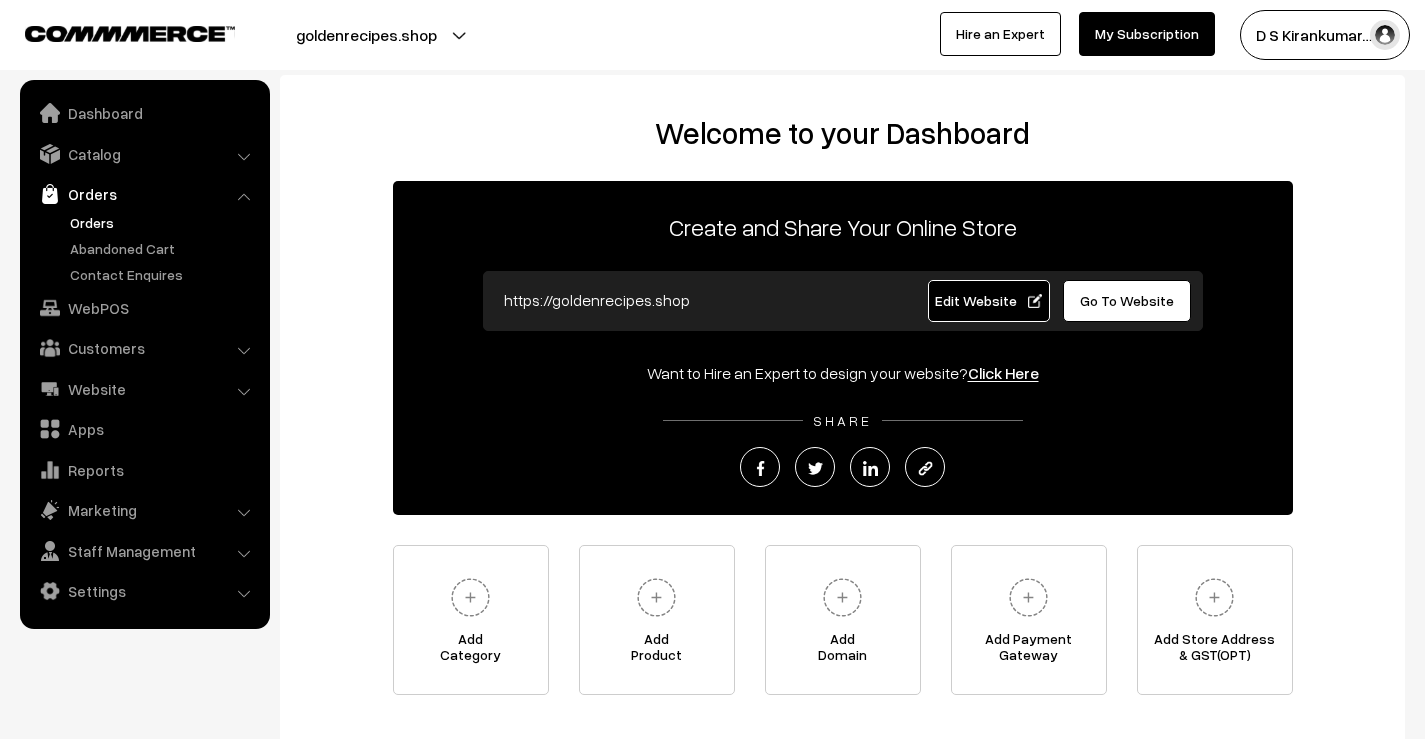 click on "Orders" at bounding box center [164, 222] 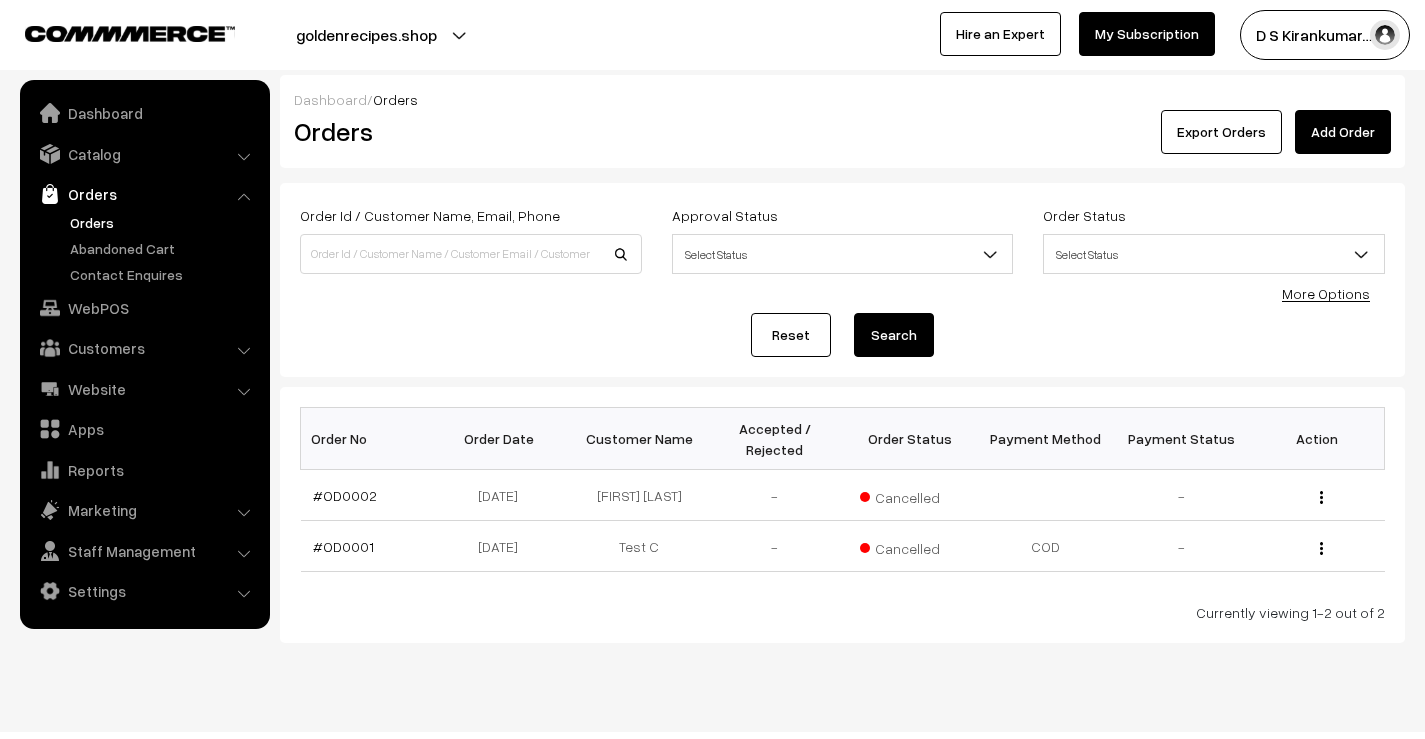 scroll, scrollTop: 0, scrollLeft: 0, axis: both 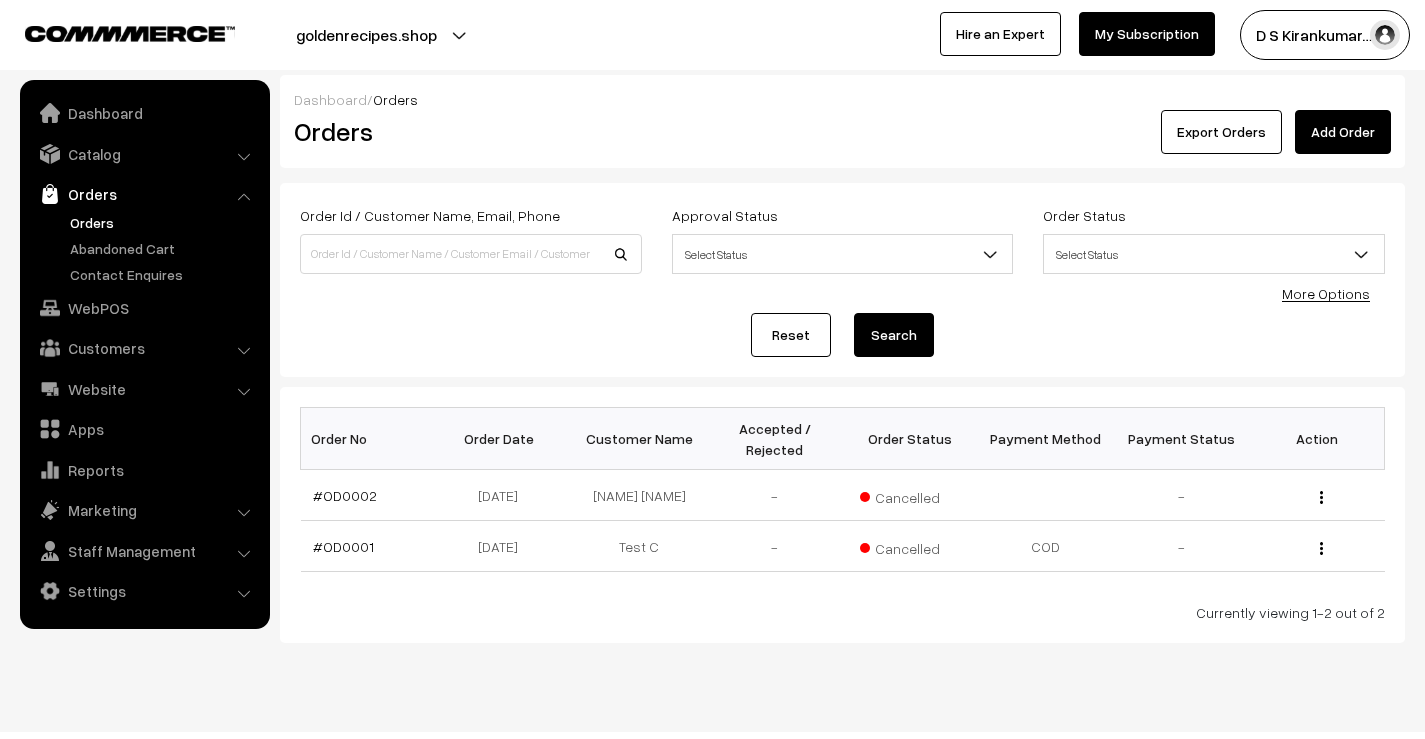 click on "Orders" at bounding box center (164, 222) 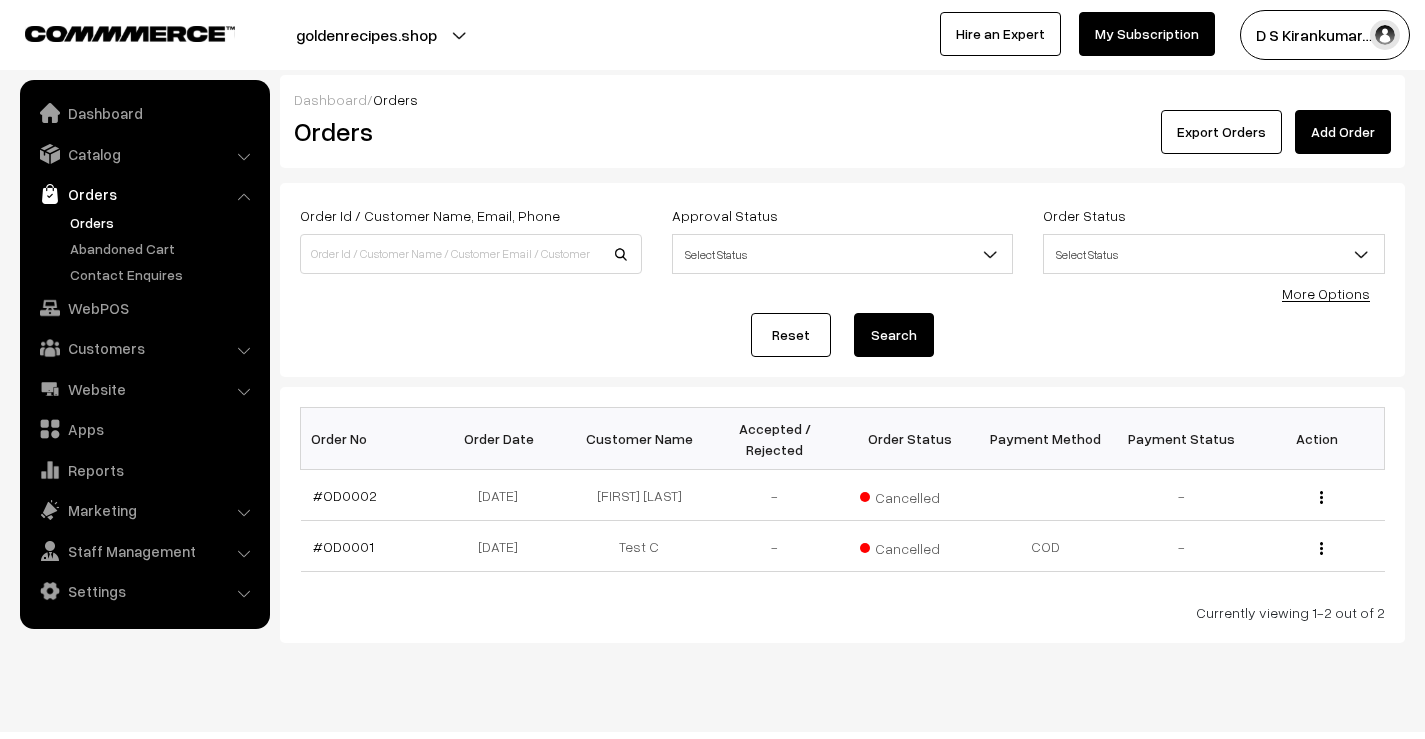 scroll, scrollTop: 0, scrollLeft: 0, axis: both 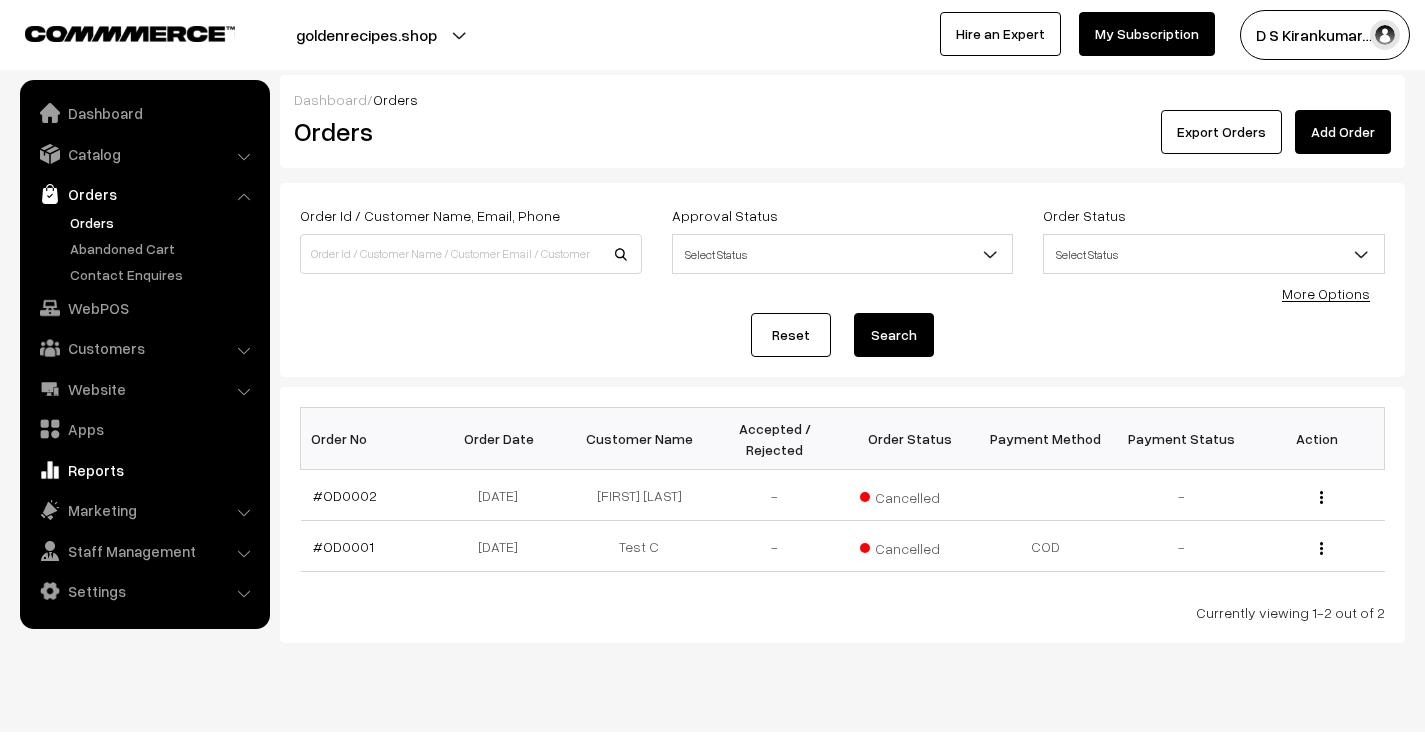 click on "Reports" at bounding box center (144, 470) 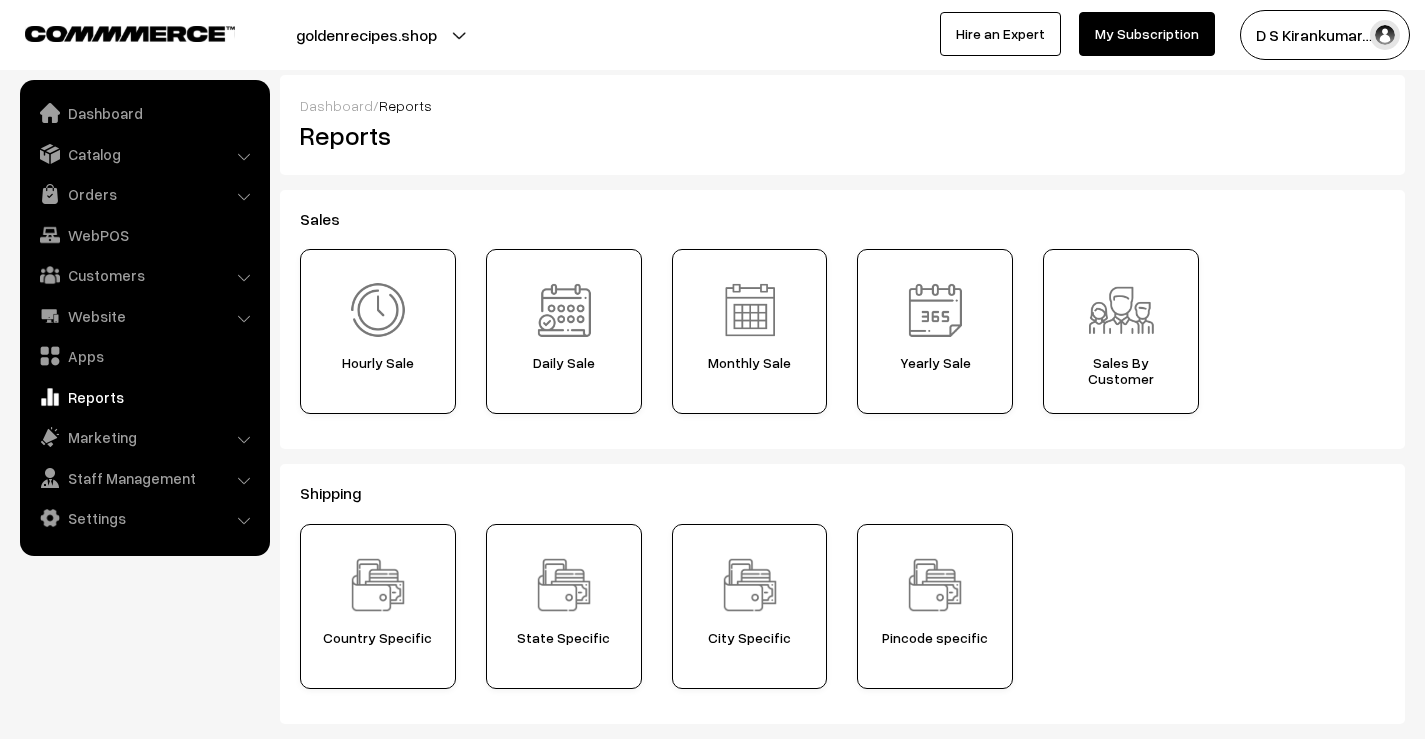 scroll, scrollTop: 0, scrollLeft: 0, axis: both 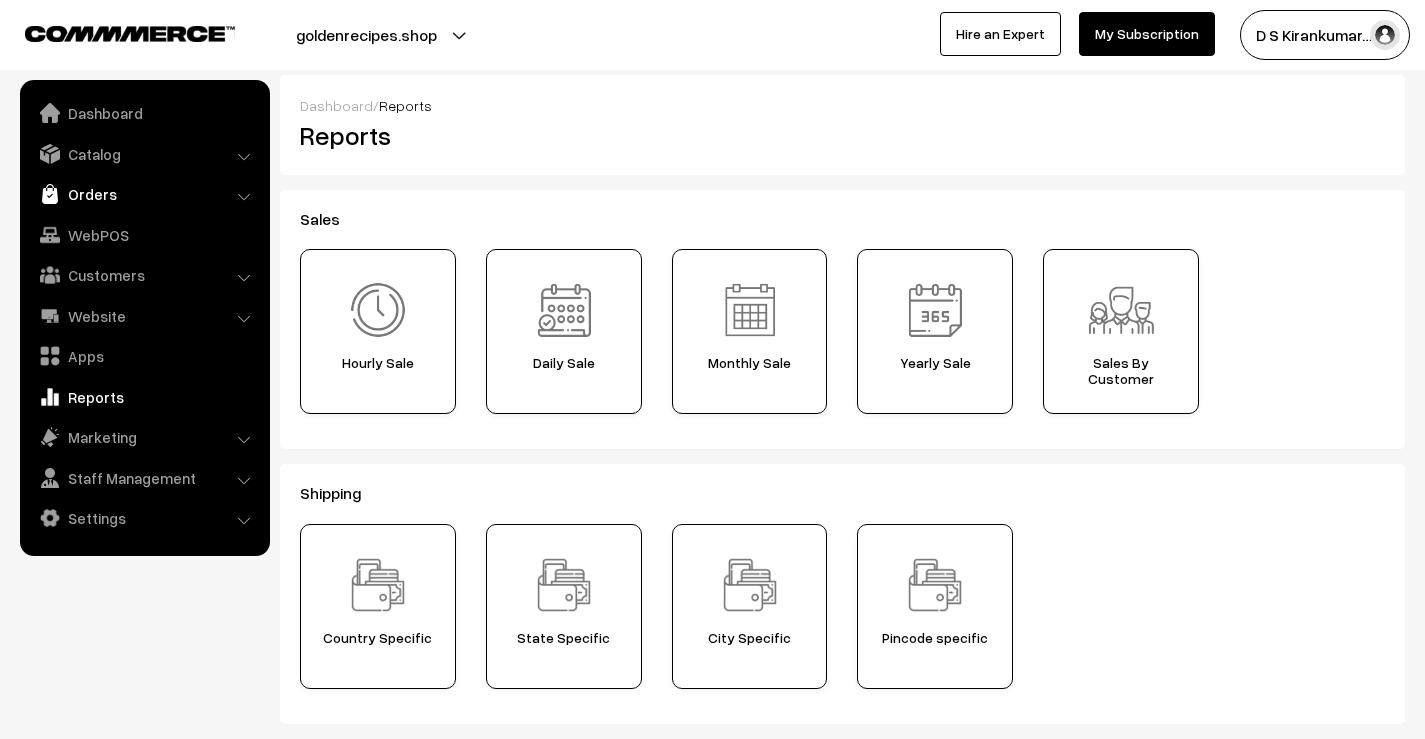click on "Orders" at bounding box center [144, 194] 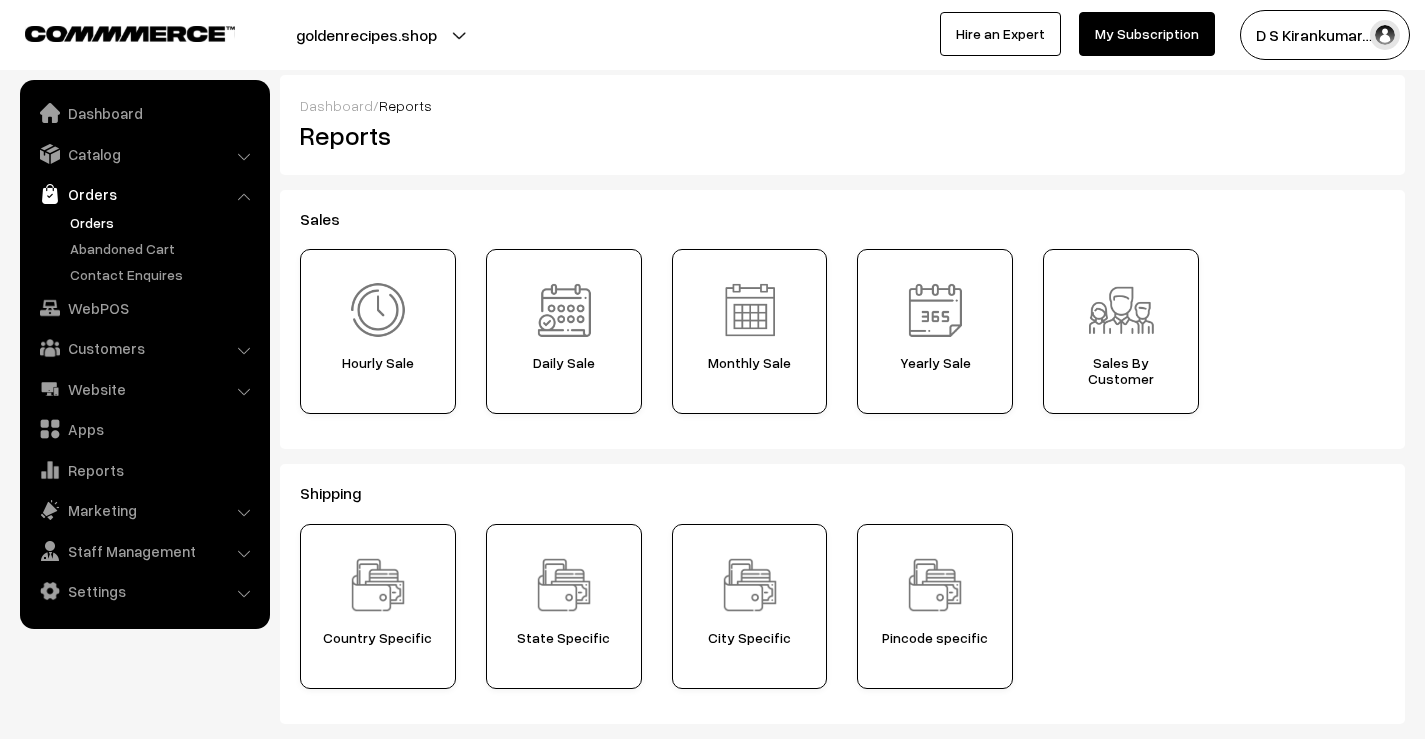 click on "Orders" at bounding box center (164, 222) 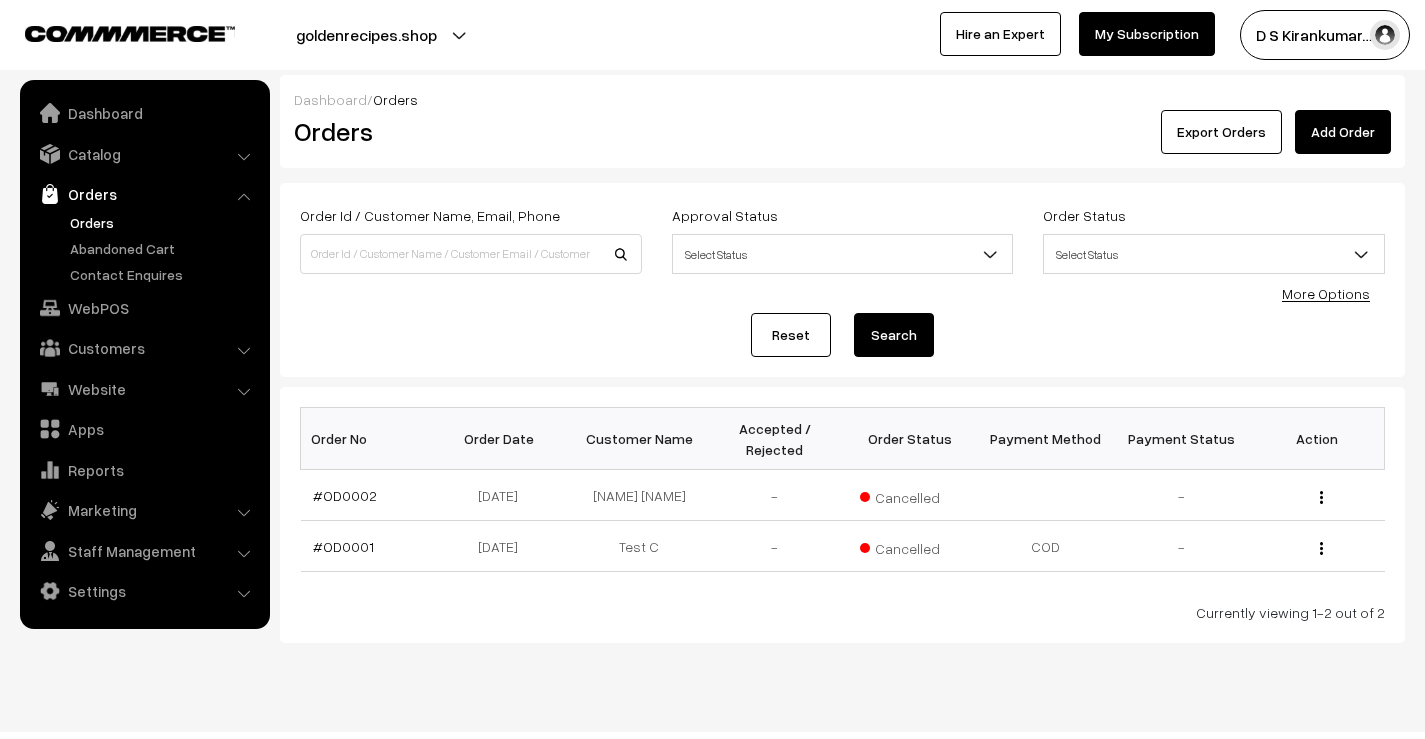 scroll, scrollTop: 0, scrollLeft: 0, axis: both 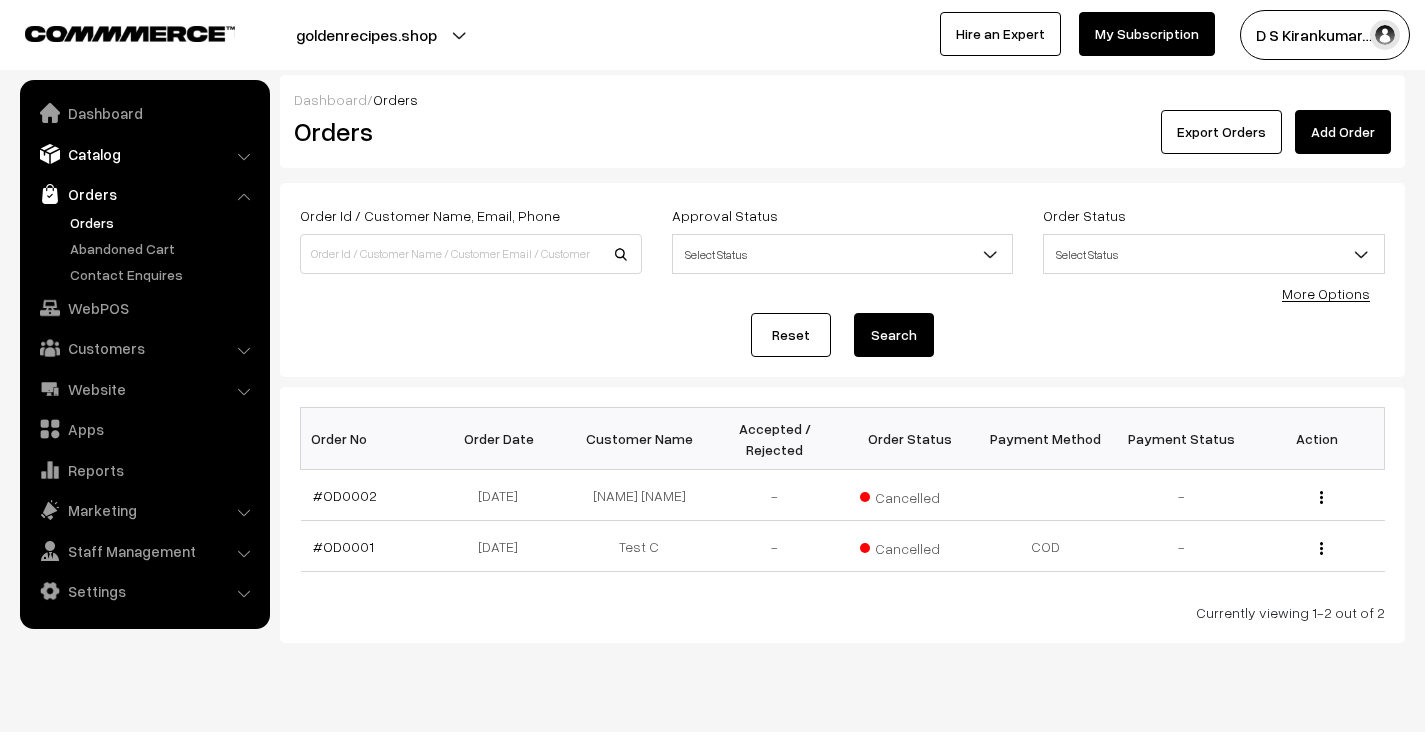 click on "Catalog" at bounding box center [144, 154] 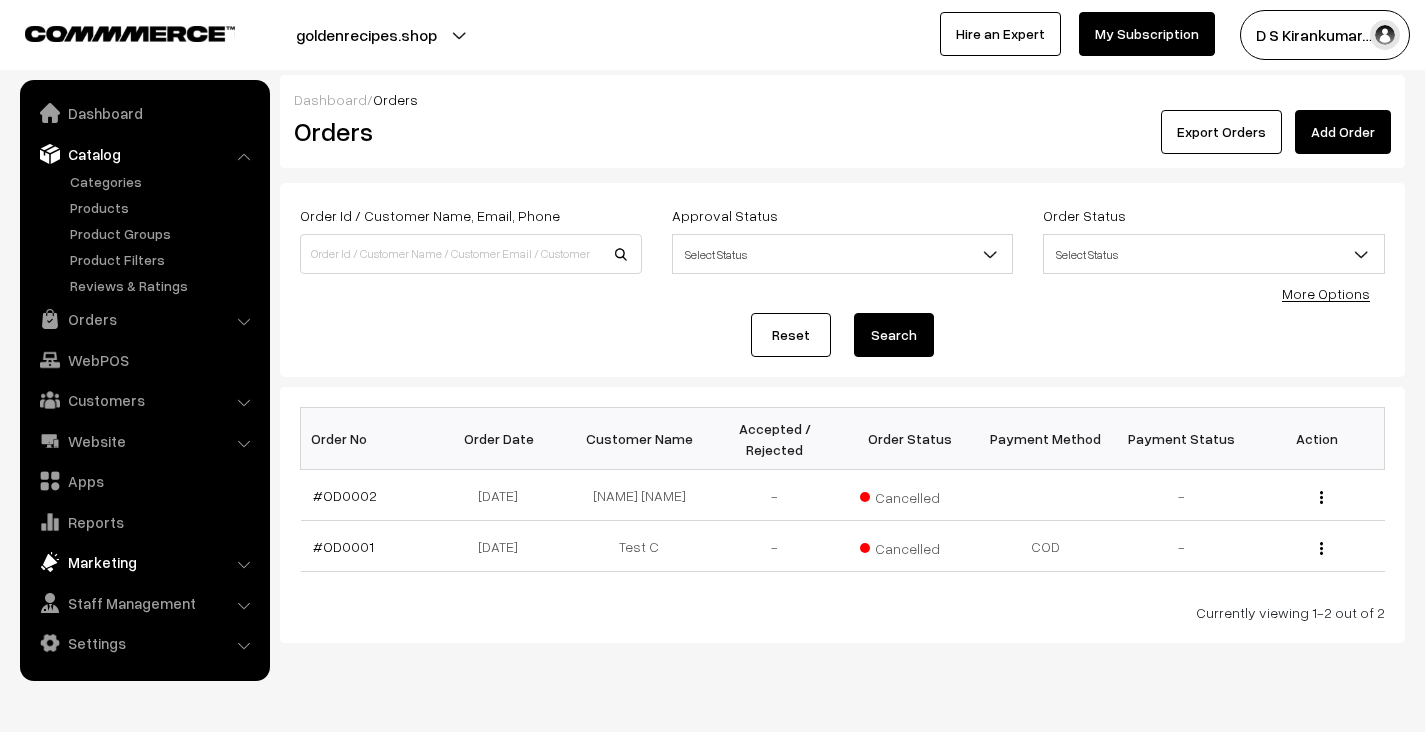 click on "Marketing" at bounding box center (144, 562) 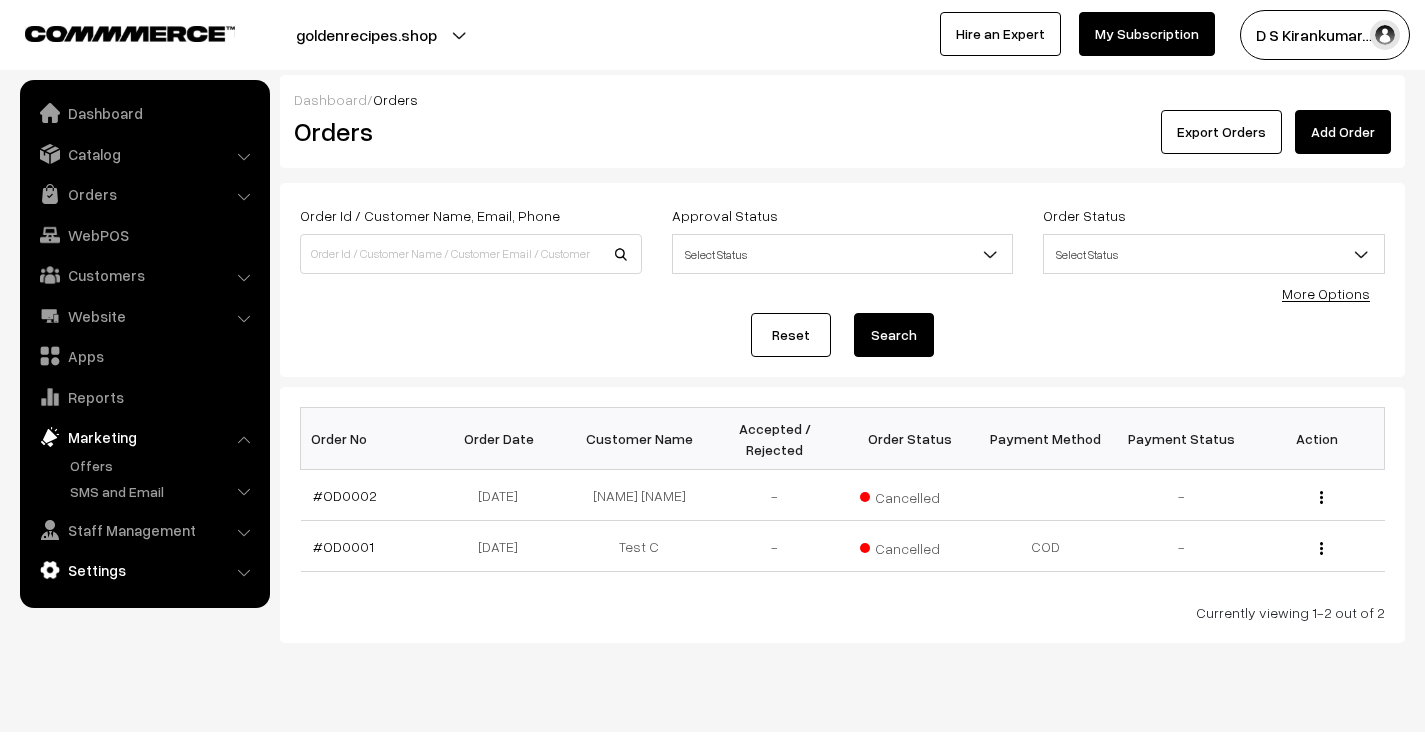 click on "Settings" at bounding box center (144, 570) 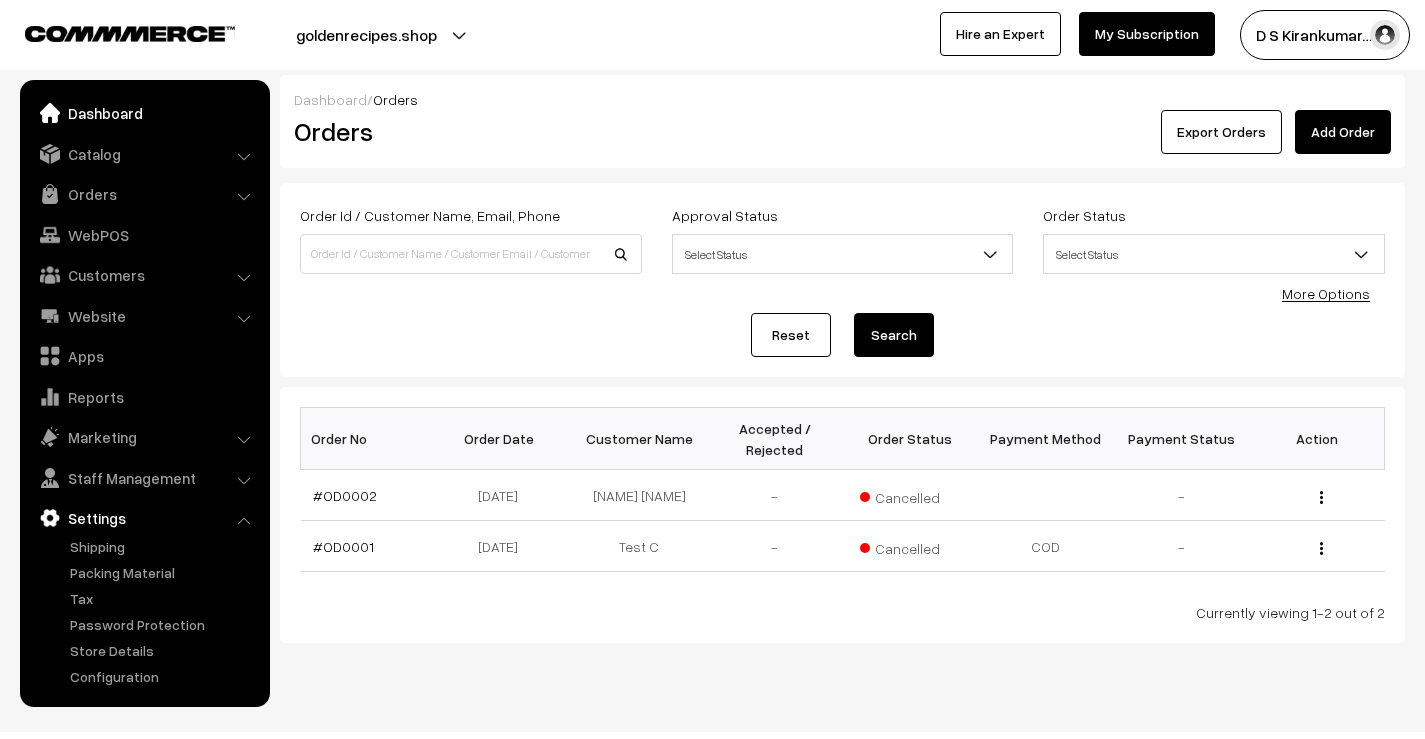 click on "Dashboard" at bounding box center (144, 113) 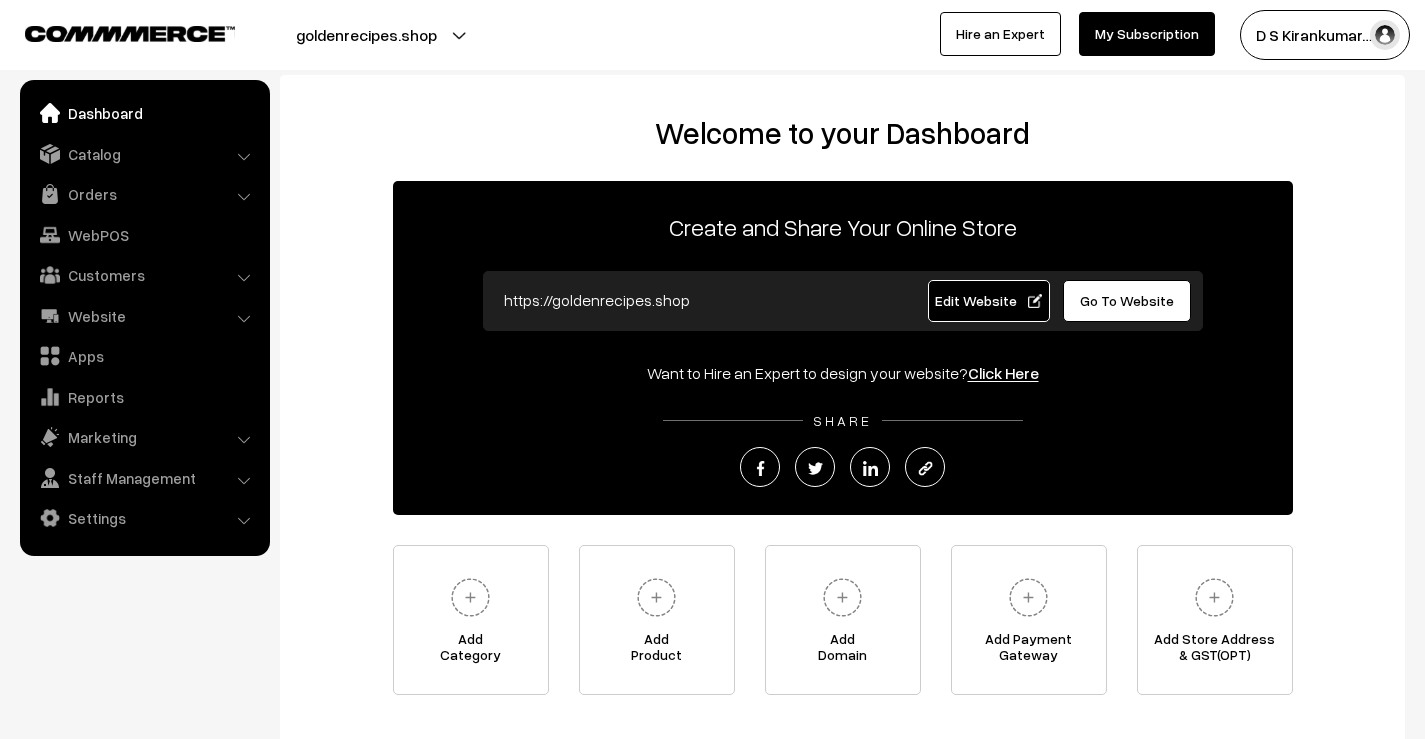 scroll, scrollTop: 0, scrollLeft: 0, axis: both 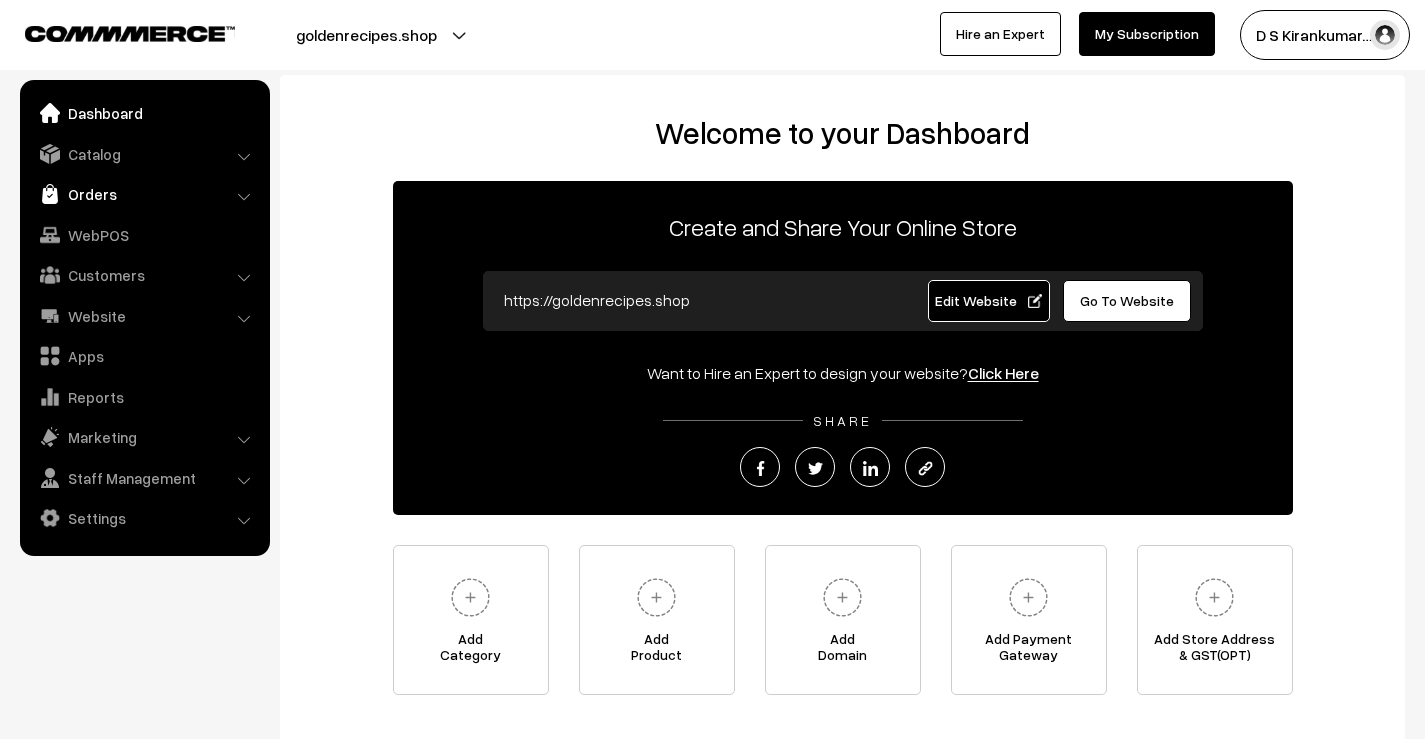 click on "Orders" at bounding box center [144, 194] 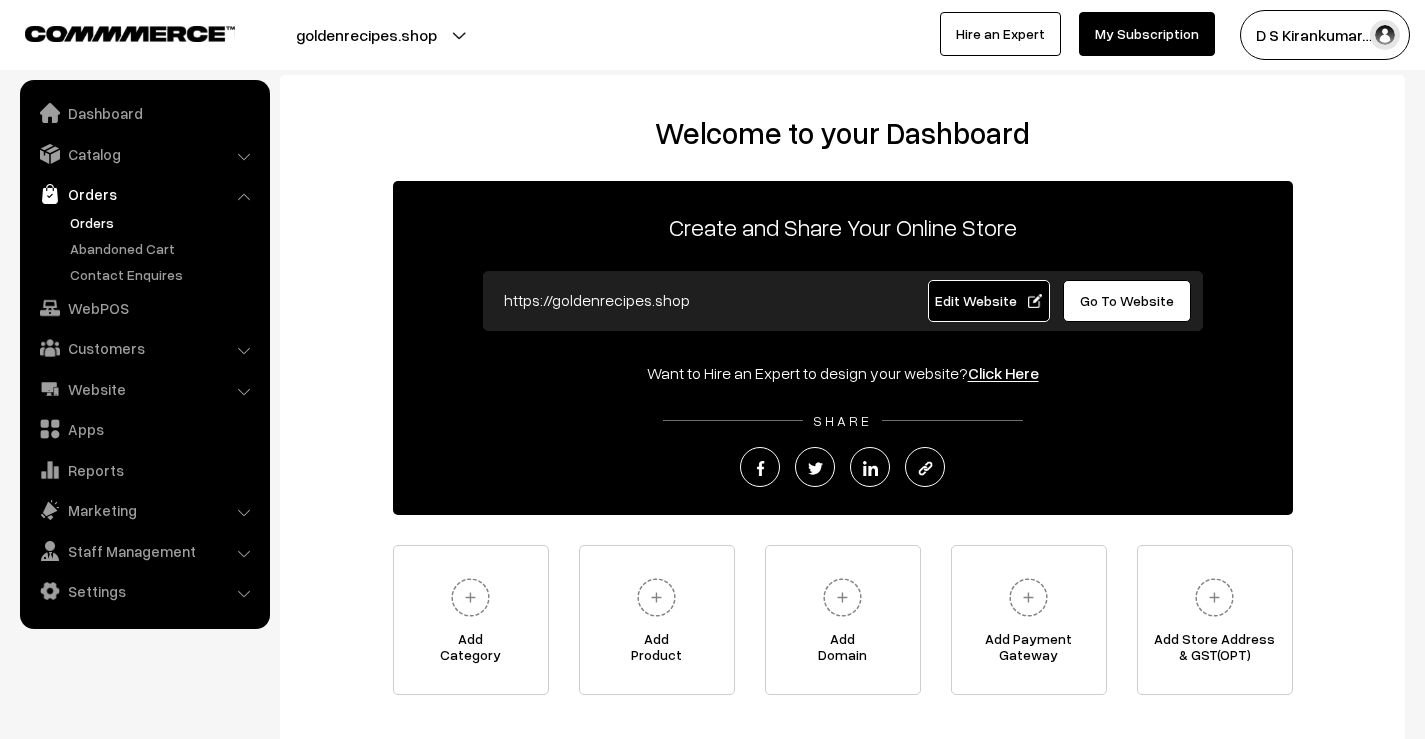 click on "Orders" at bounding box center (164, 222) 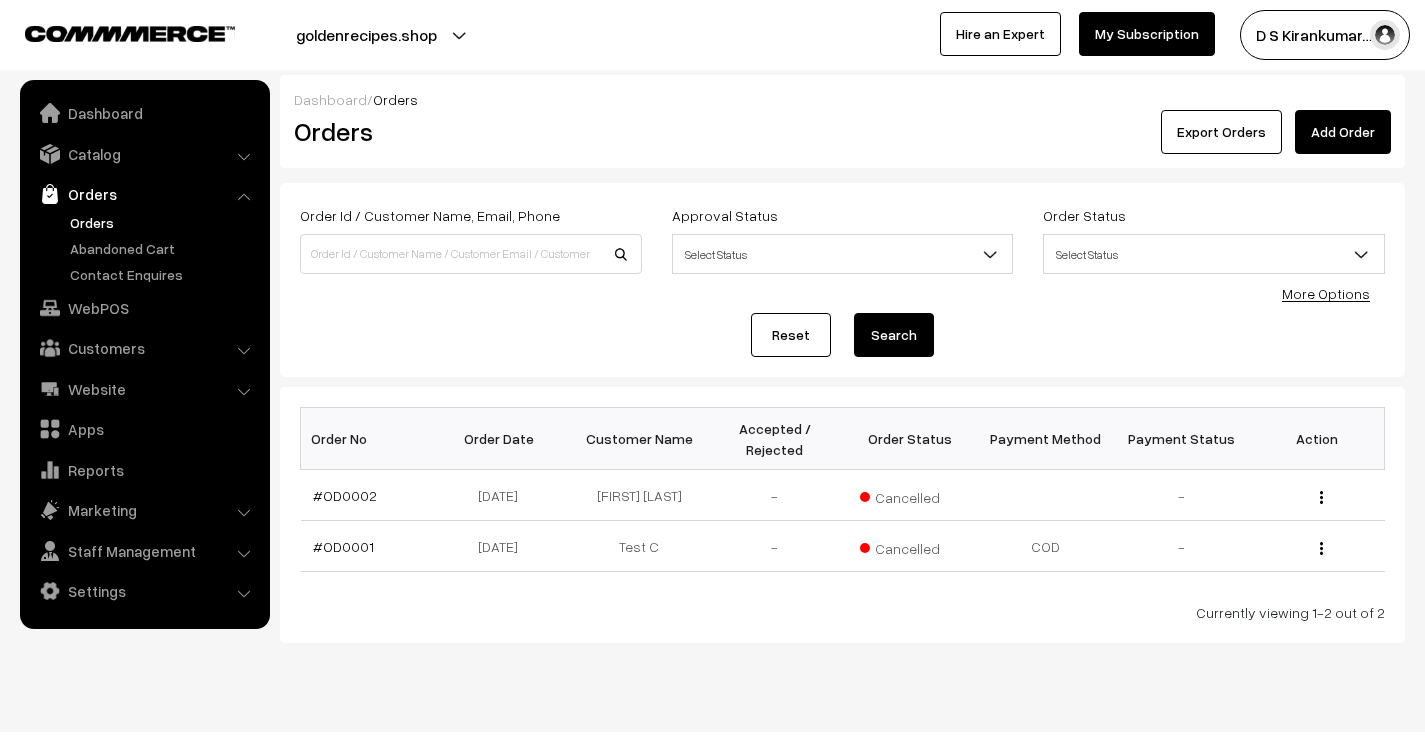 scroll, scrollTop: 0, scrollLeft: 0, axis: both 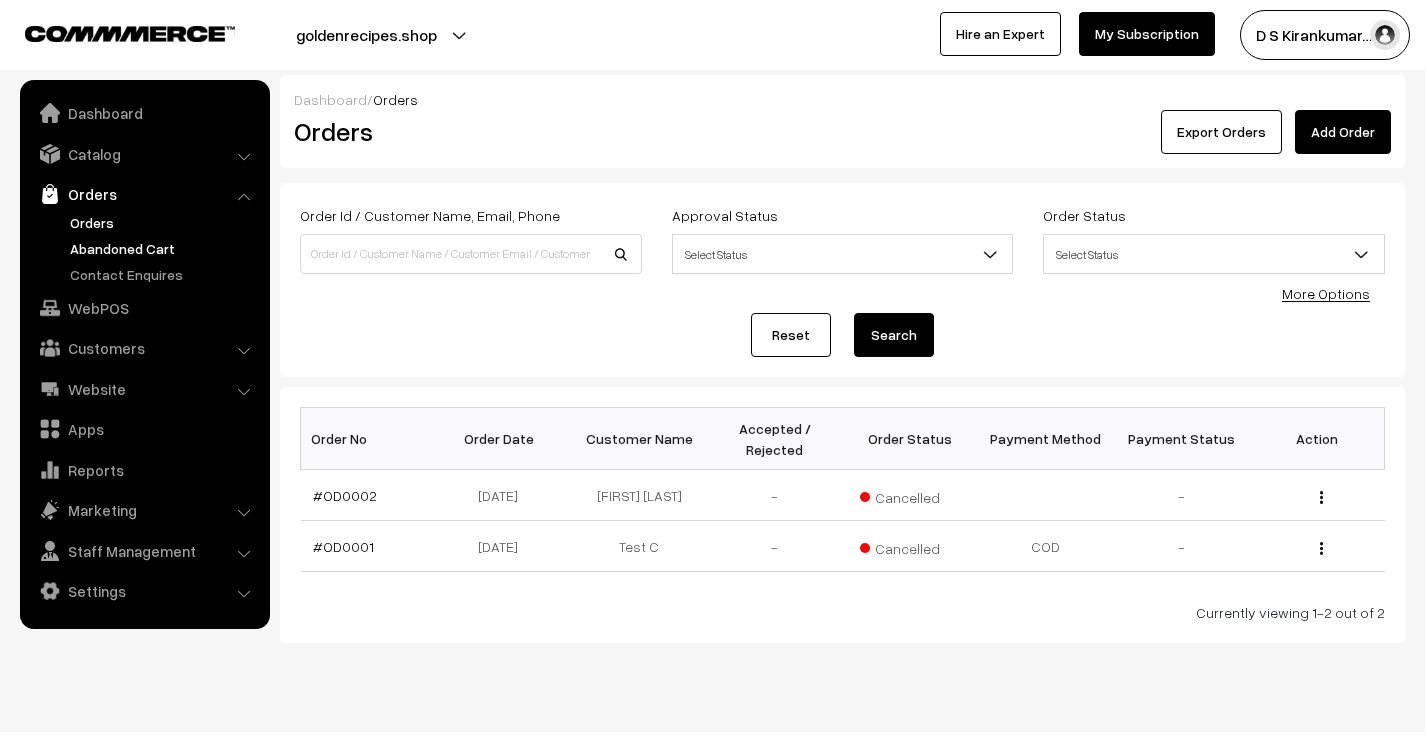 click on "Abandoned Cart" at bounding box center (164, 248) 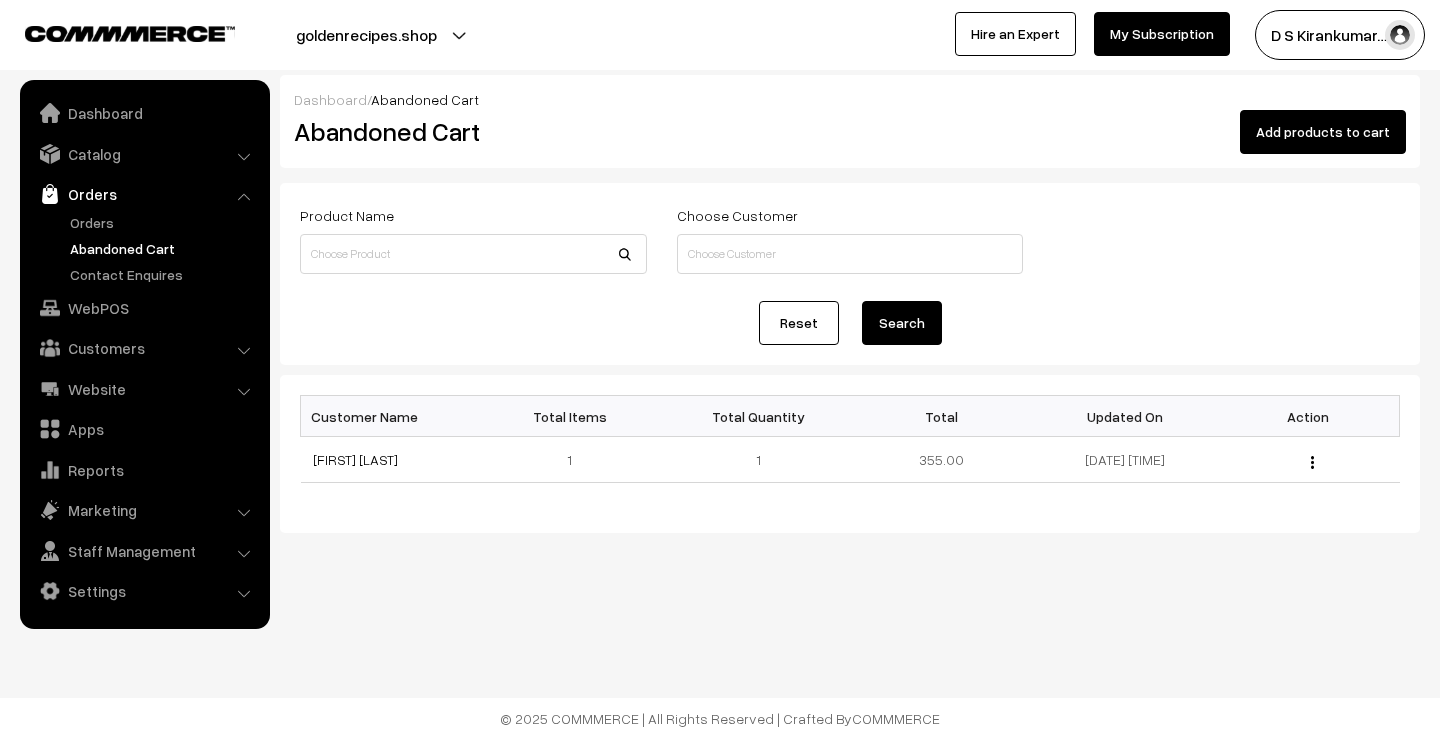 scroll, scrollTop: 0, scrollLeft: 0, axis: both 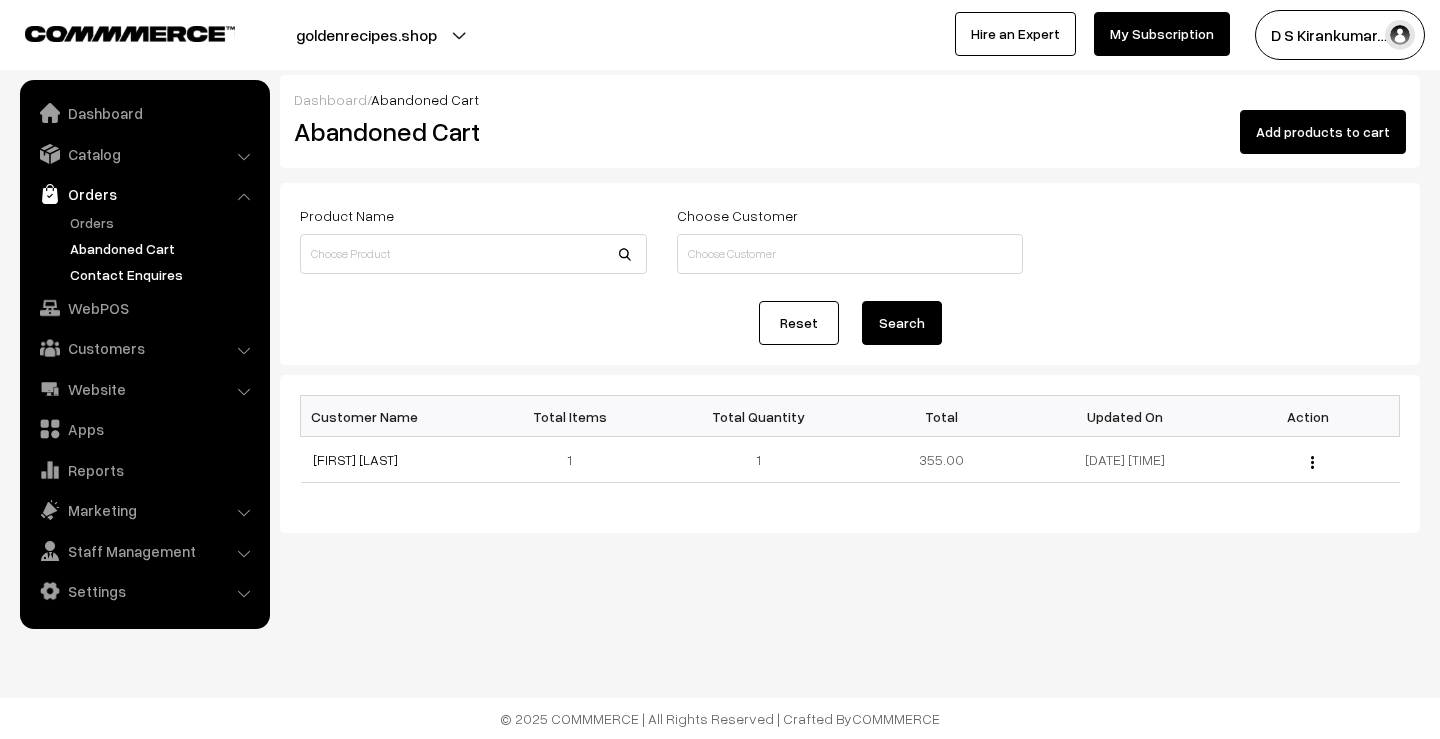 click on "Contact Enquires" at bounding box center (164, 274) 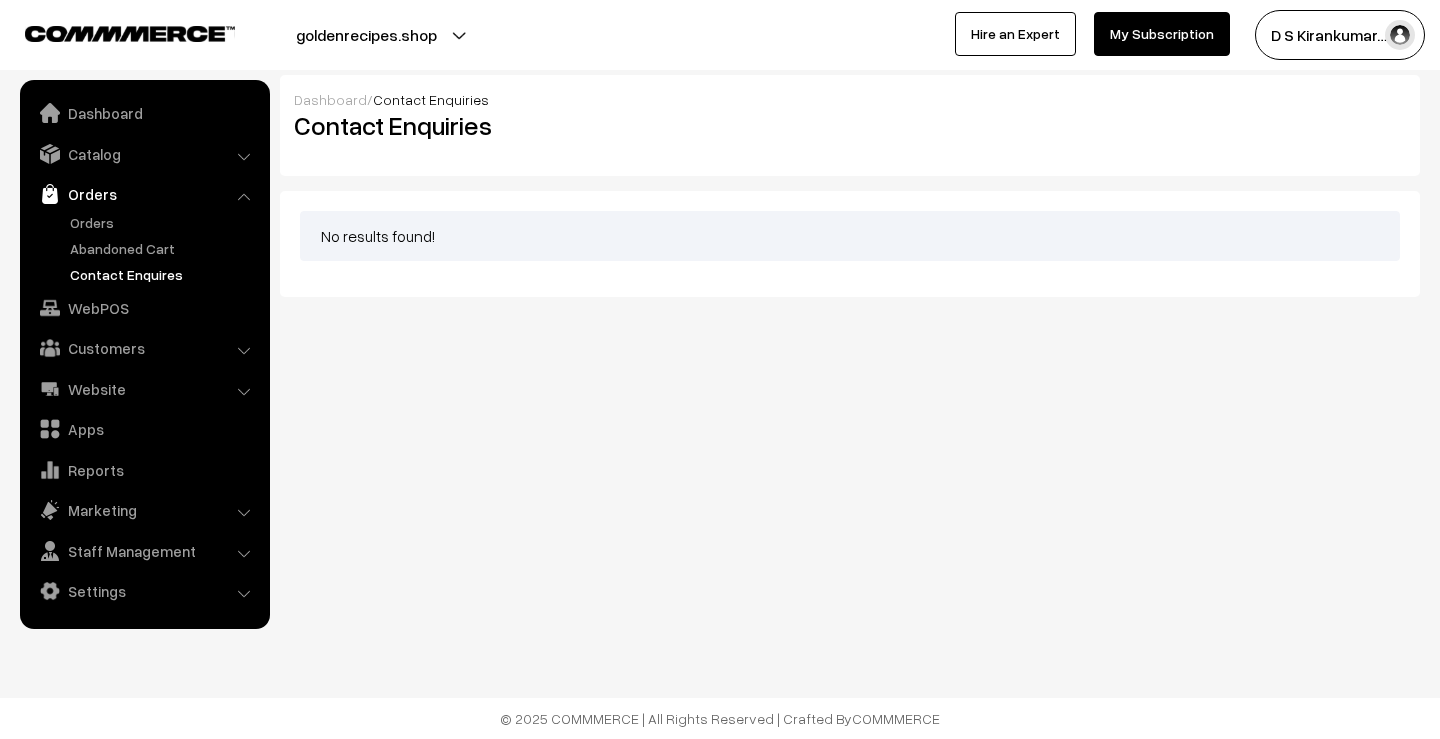scroll, scrollTop: 0, scrollLeft: 0, axis: both 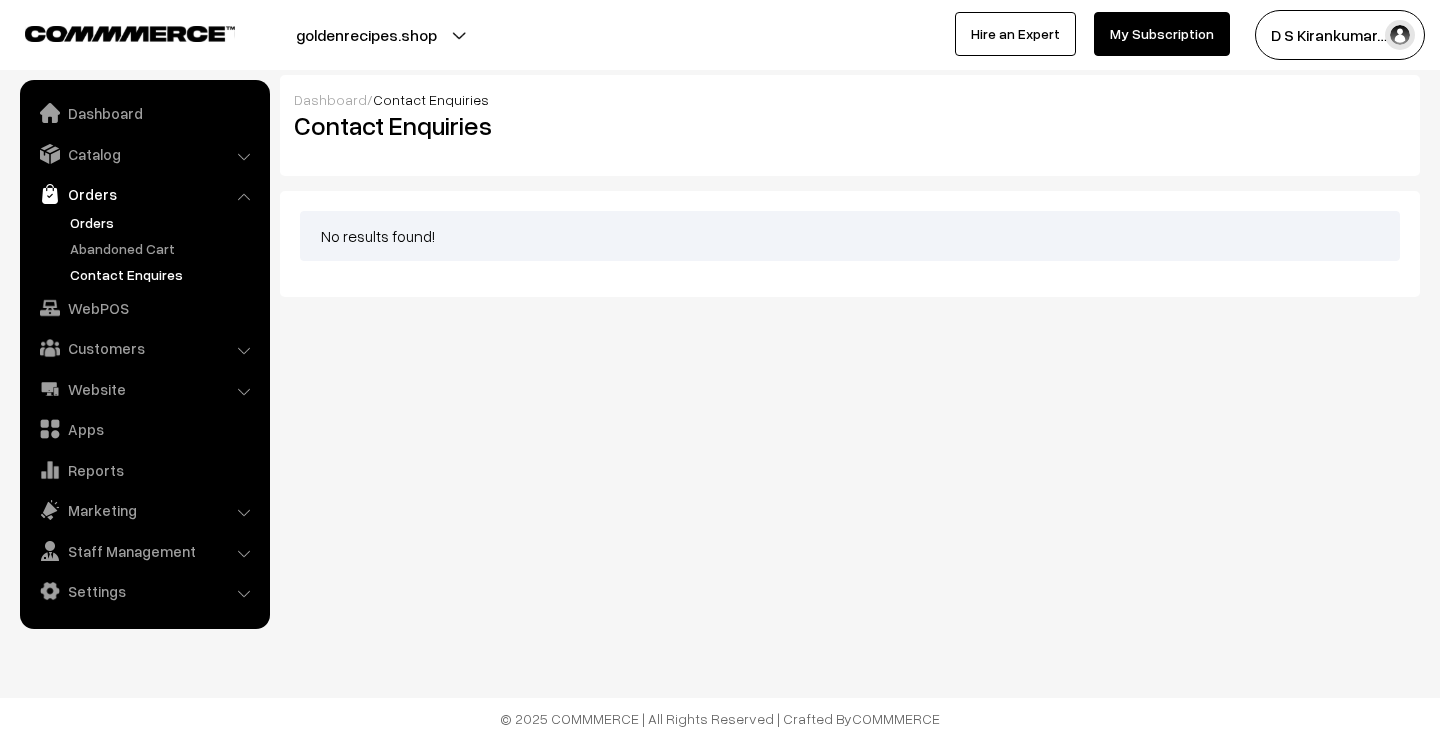 click on "Orders" at bounding box center [164, 222] 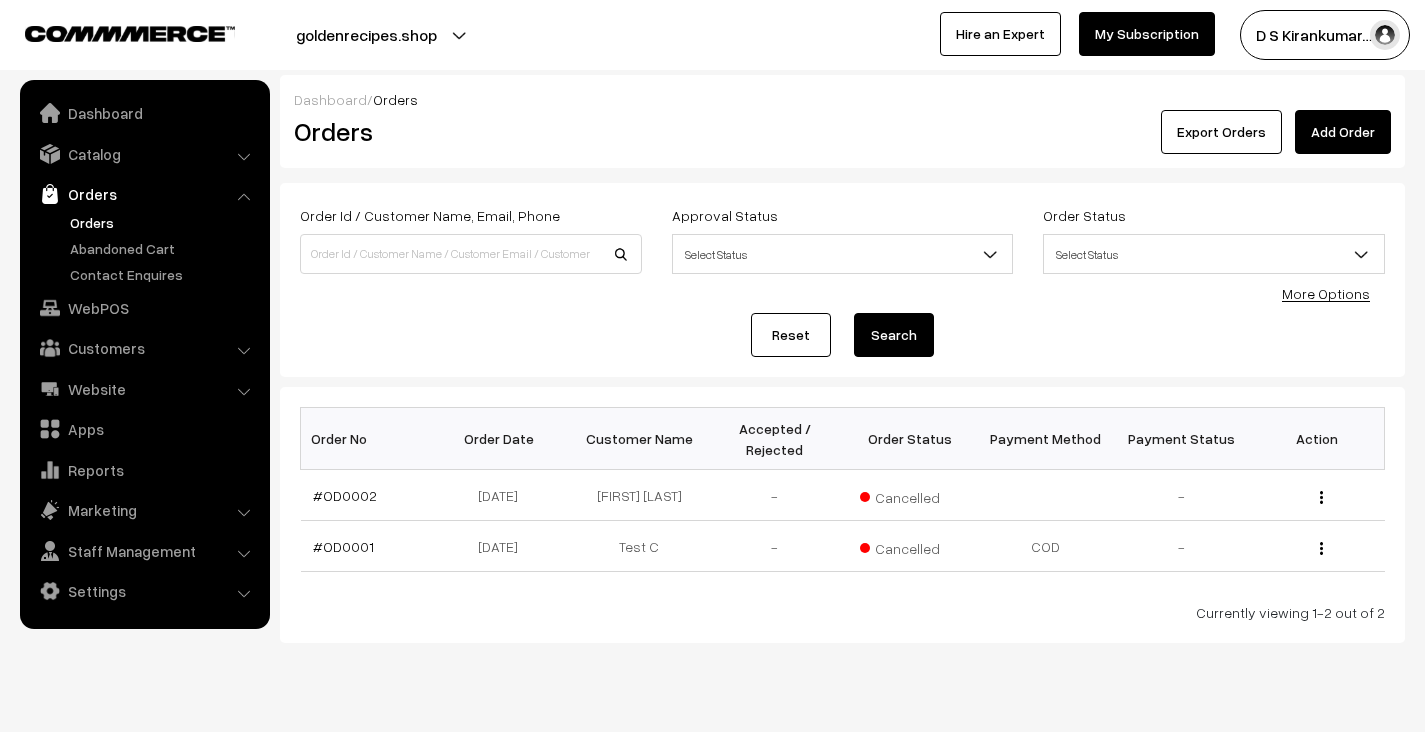 scroll, scrollTop: 0, scrollLeft: 0, axis: both 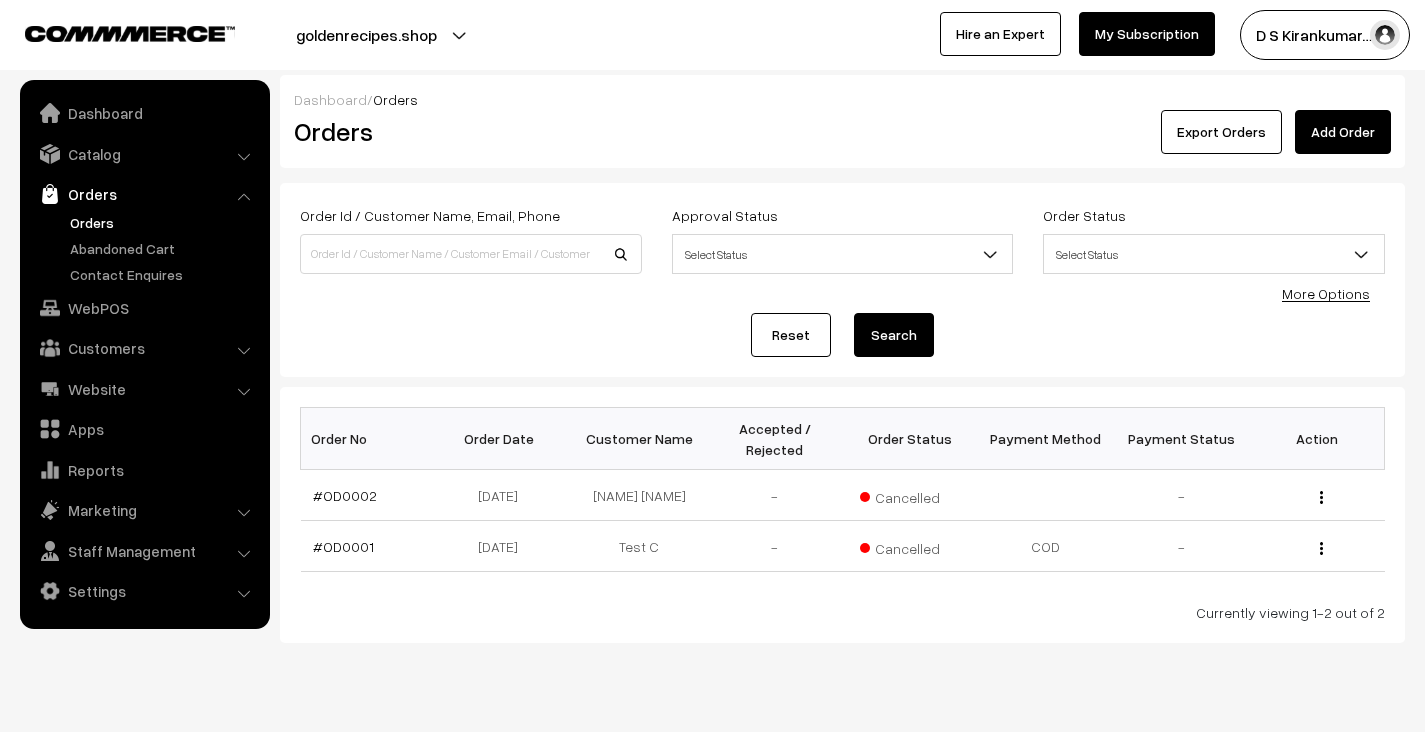 click on "Orders" at bounding box center (164, 222) 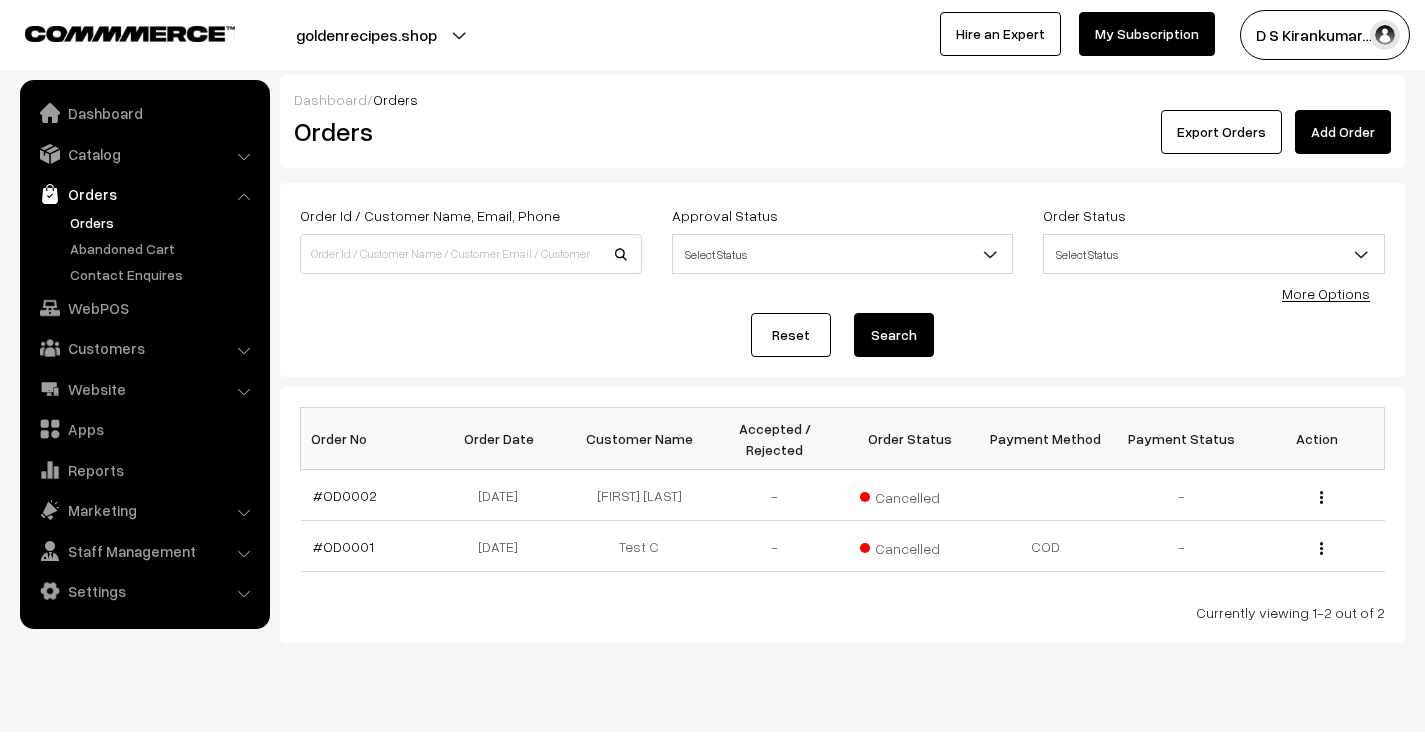 scroll, scrollTop: 0, scrollLeft: 0, axis: both 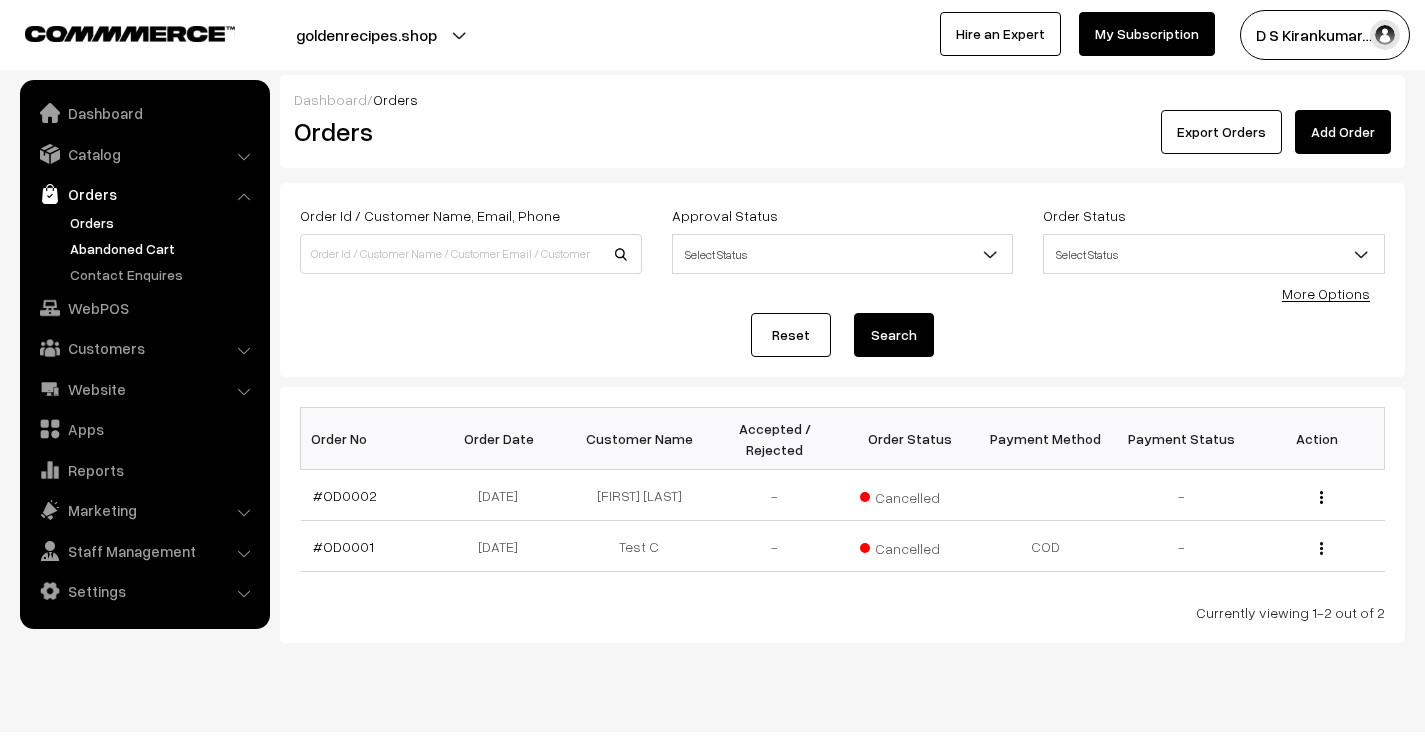 click on "Abandoned Cart" at bounding box center [164, 248] 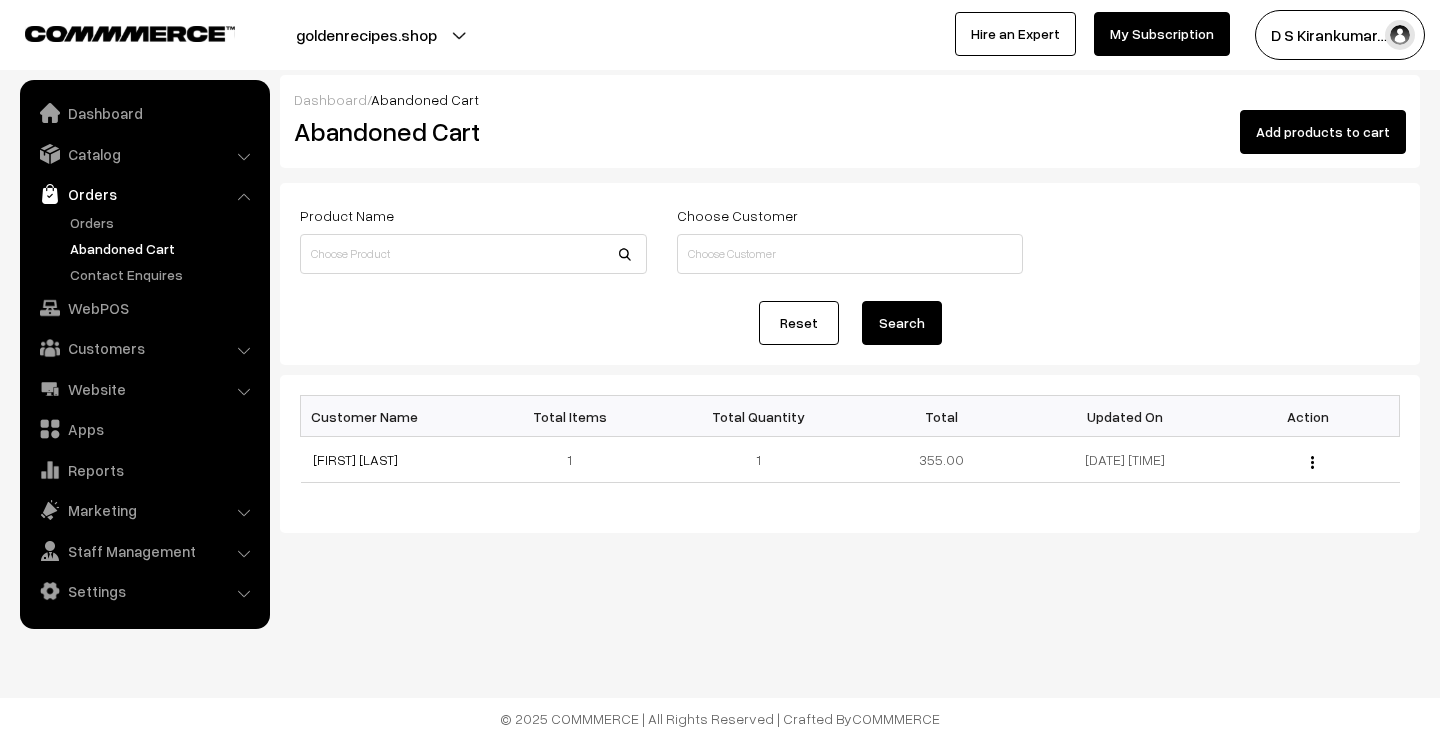 scroll, scrollTop: 0, scrollLeft: 0, axis: both 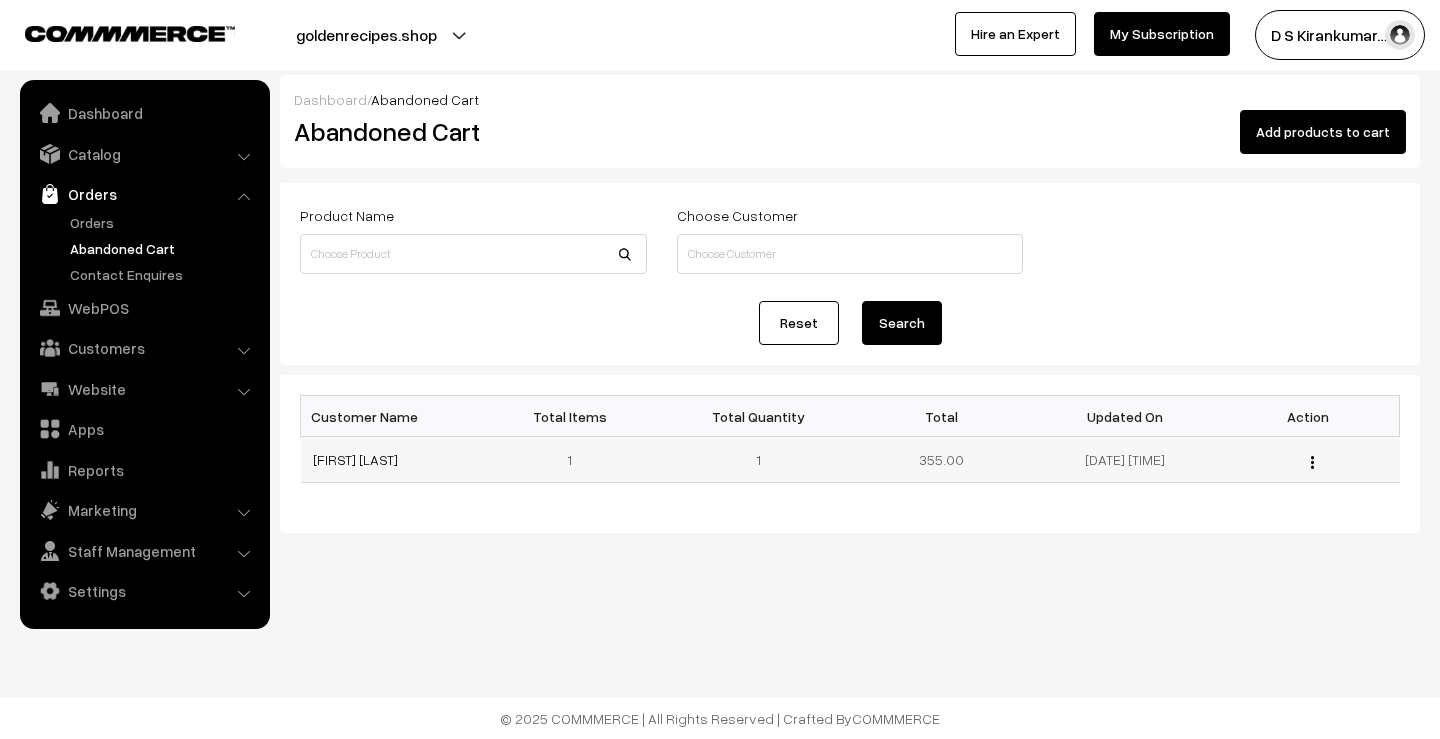click at bounding box center [1312, 462] 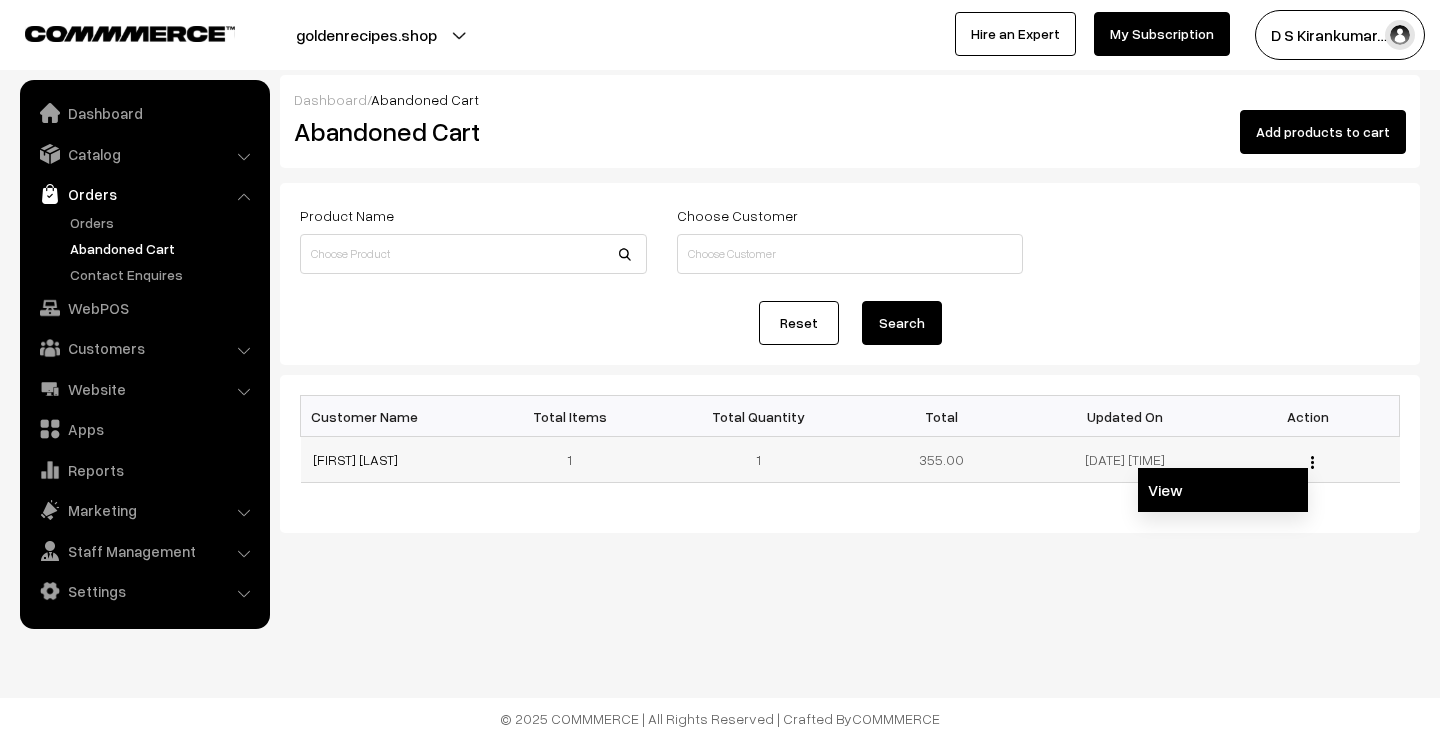 click on "View" at bounding box center [1223, 490] 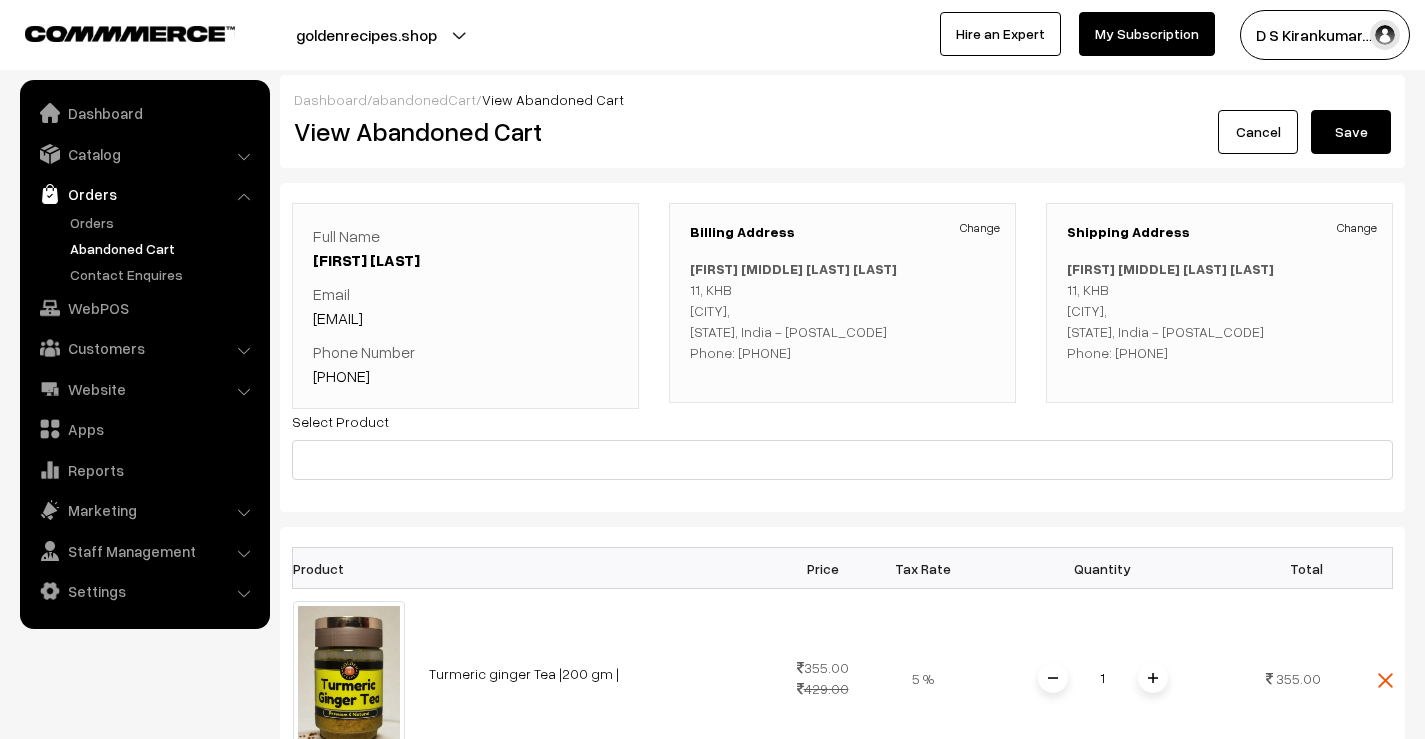 scroll, scrollTop: 0, scrollLeft: 0, axis: both 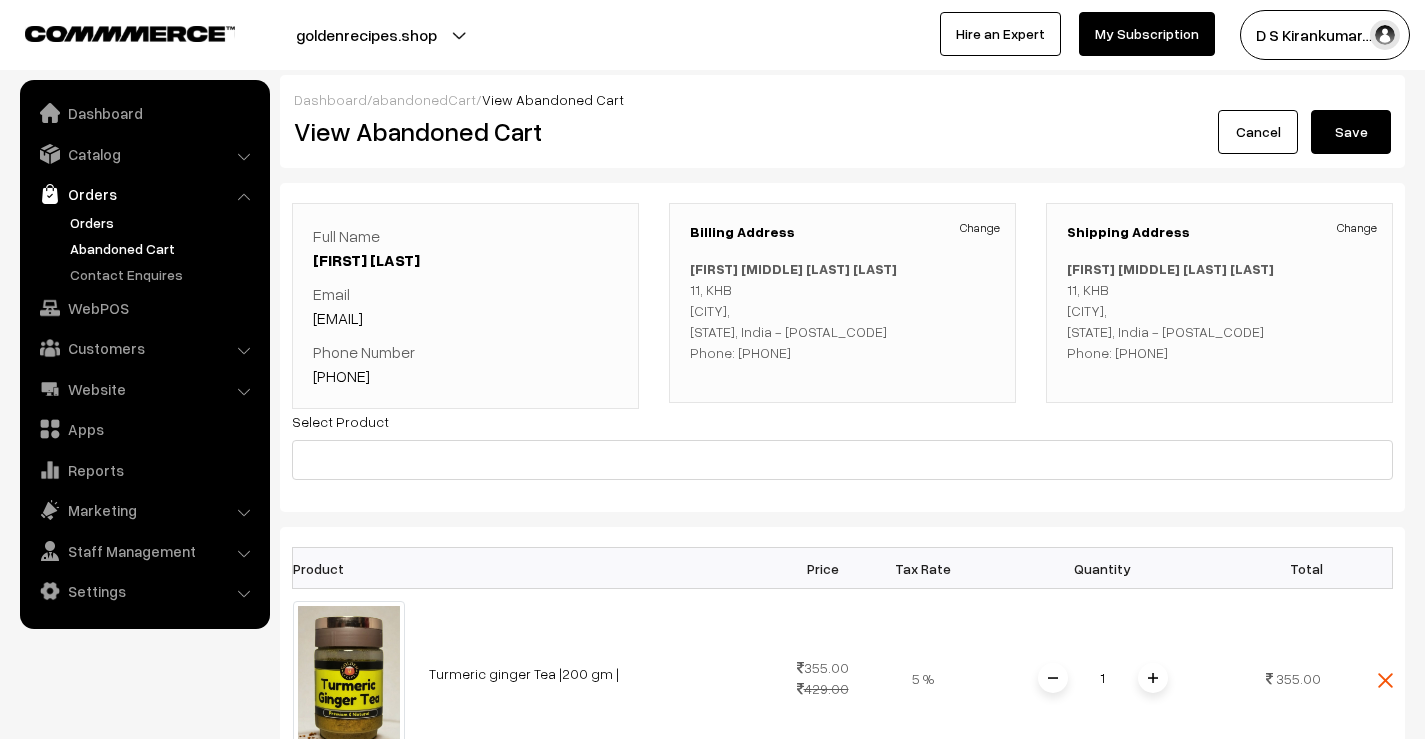 click on "Orders" at bounding box center [164, 222] 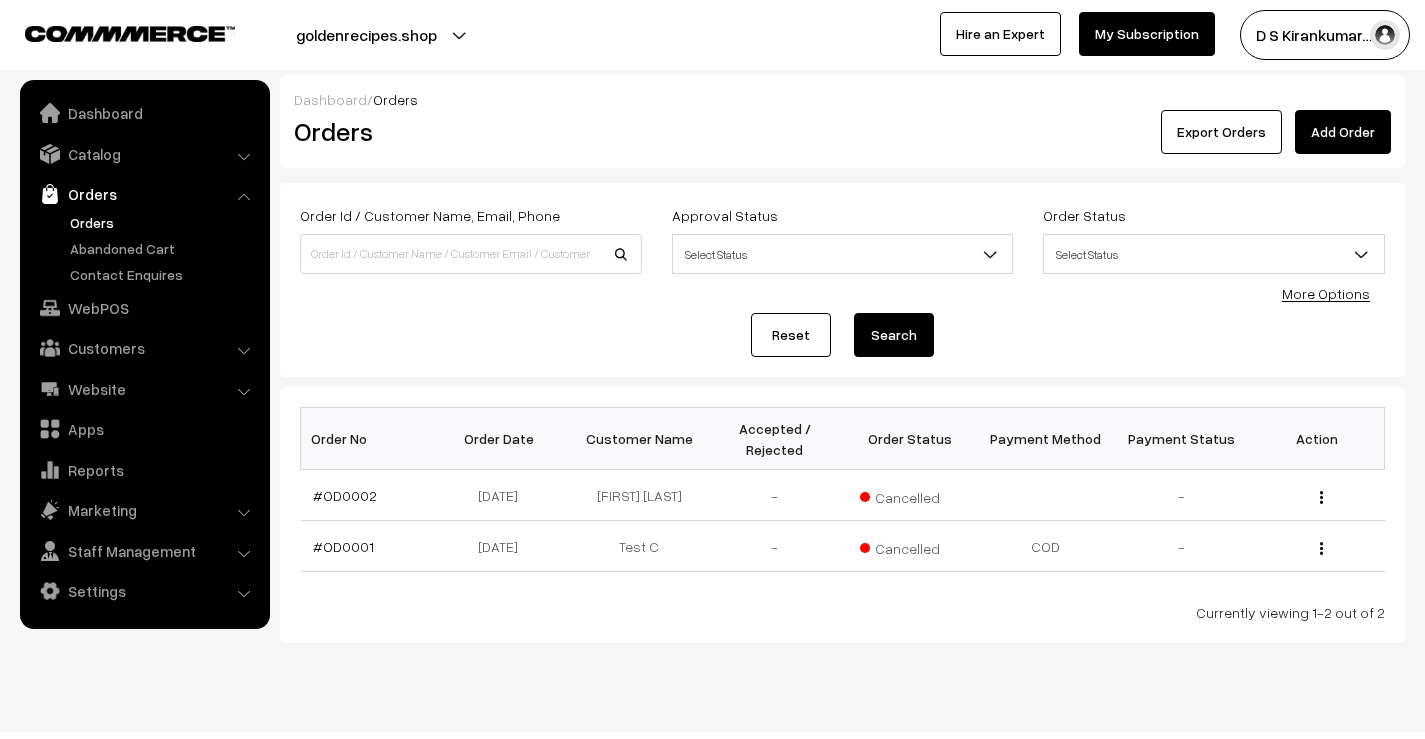 scroll, scrollTop: 0, scrollLeft: 0, axis: both 